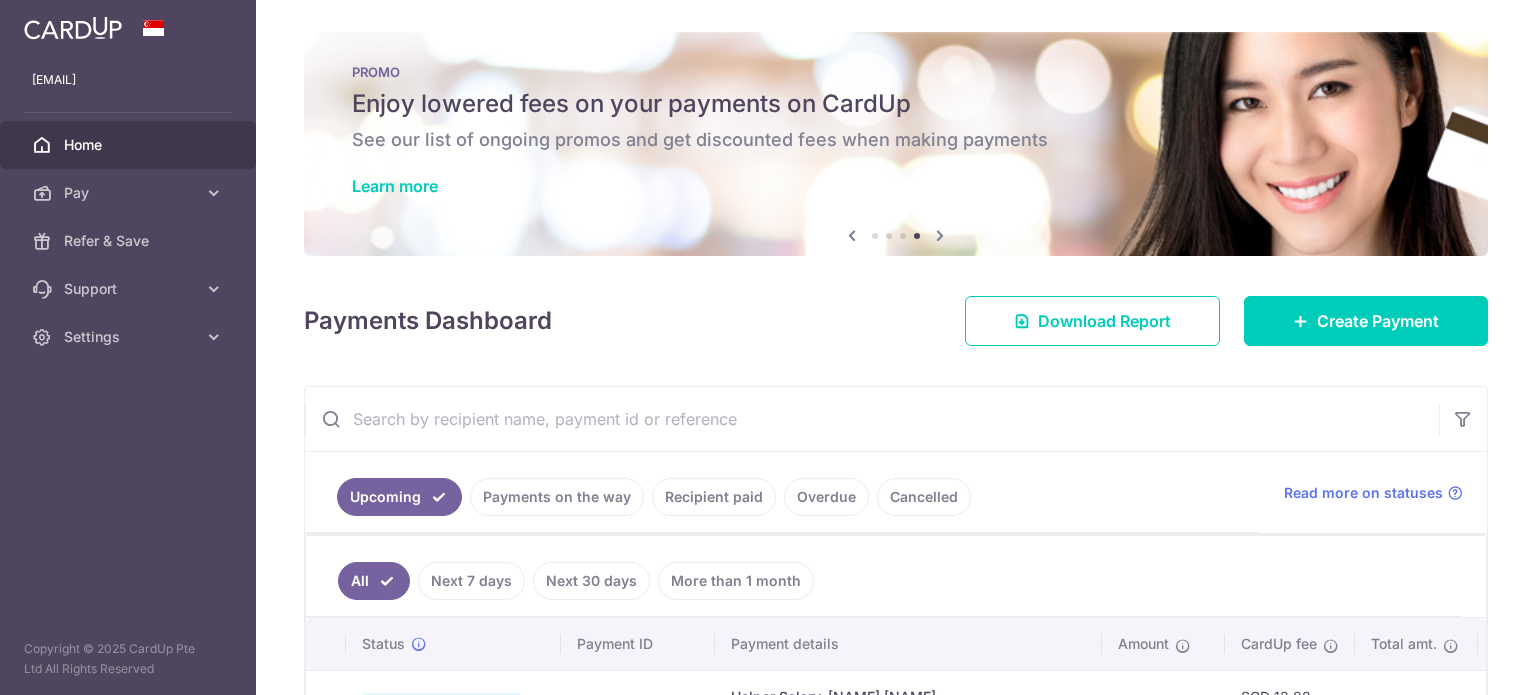 scroll, scrollTop: 0, scrollLeft: 0, axis: both 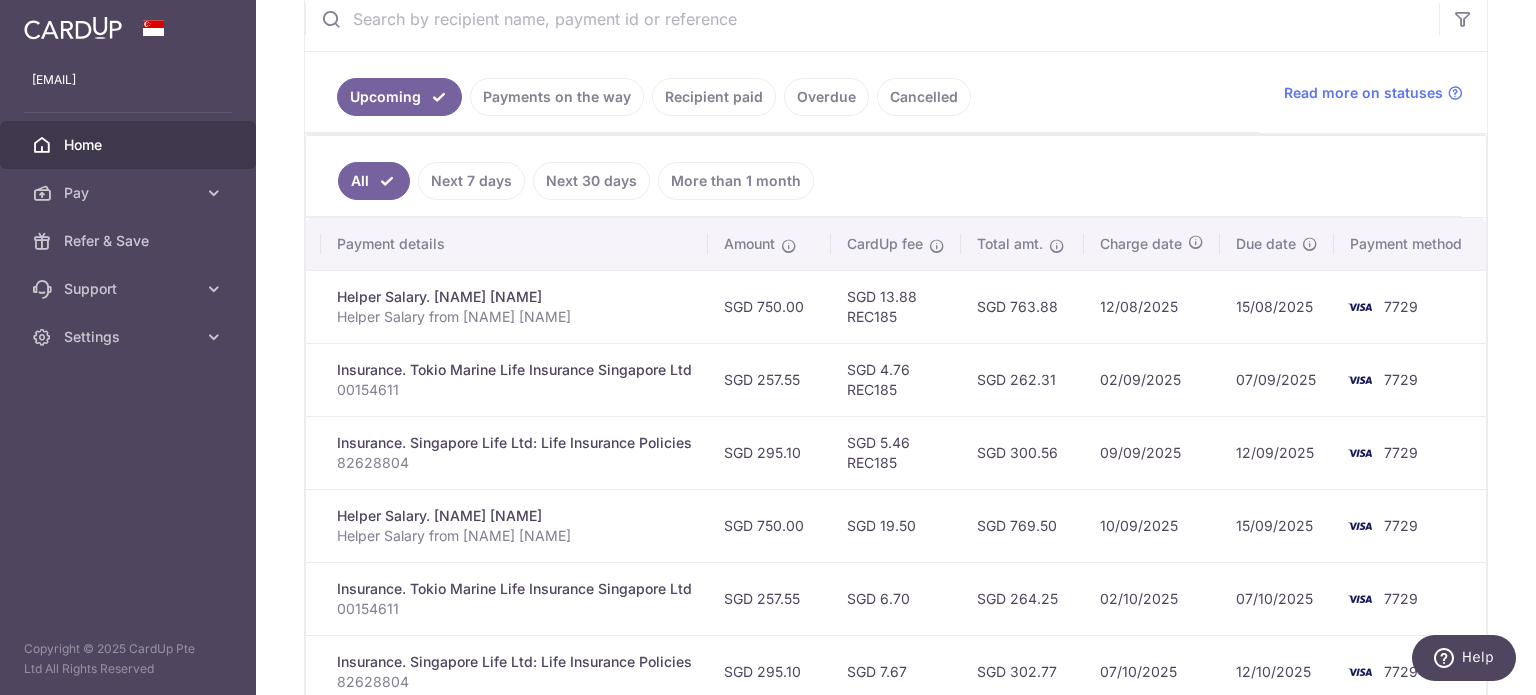 click on "All
Next 7 days
Next 30 days
More than 1 month" at bounding box center (884, 176) 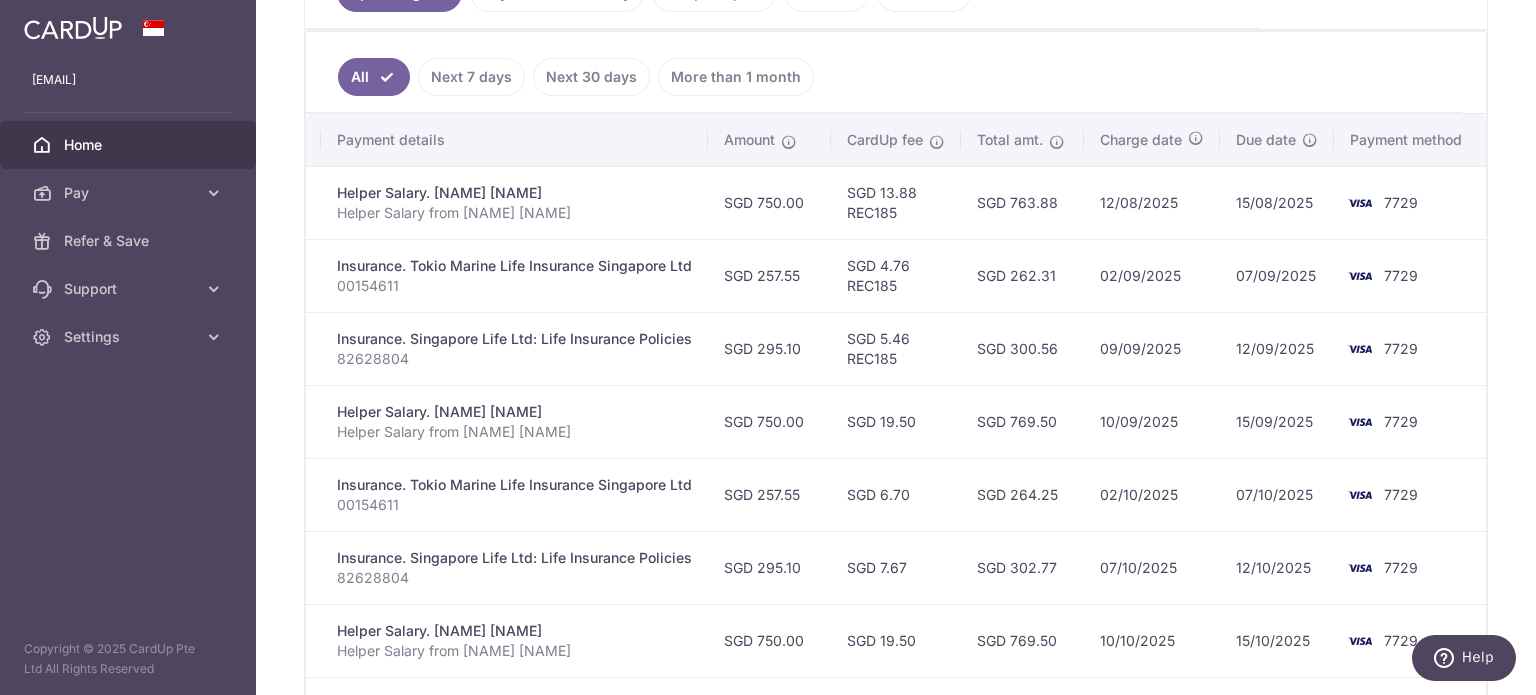 scroll, scrollTop: 500, scrollLeft: 0, axis: vertical 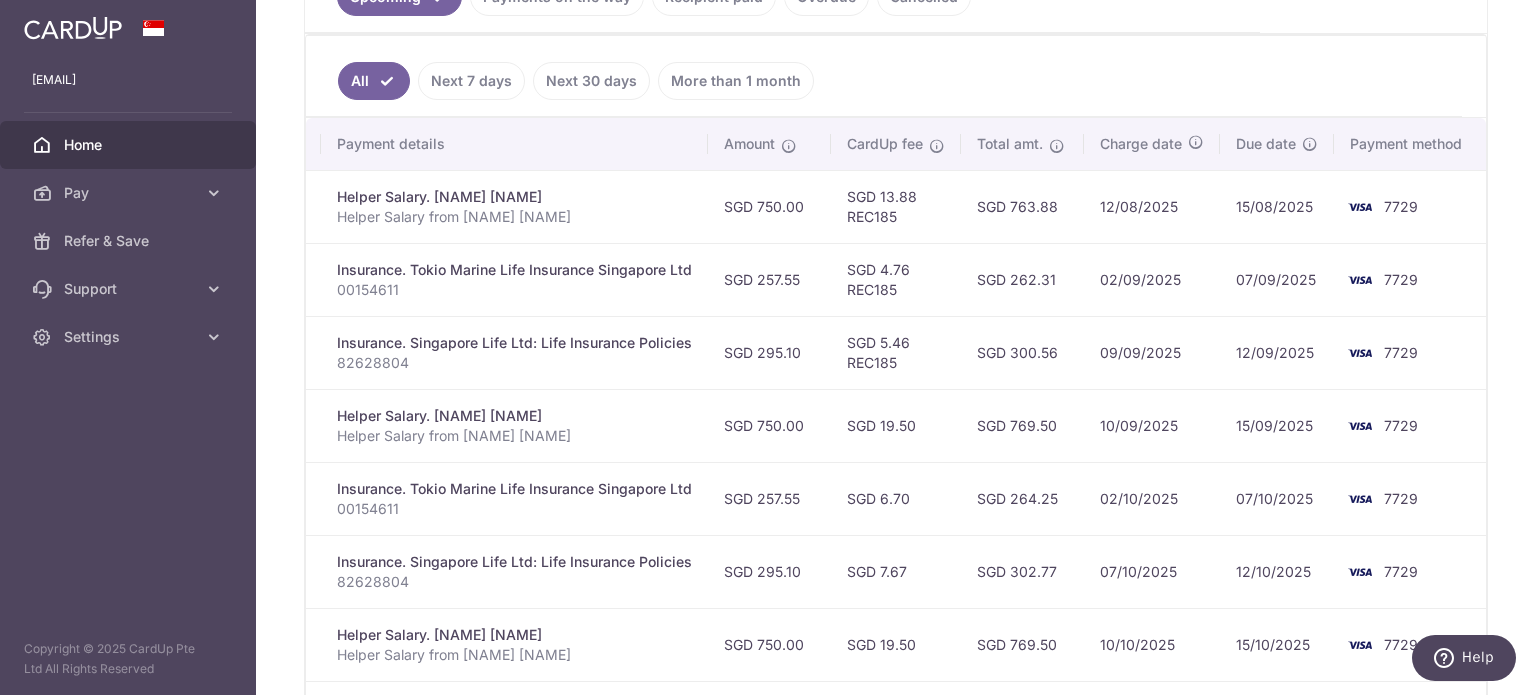click on "SGD 750.00" at bounding box center (769, 206) 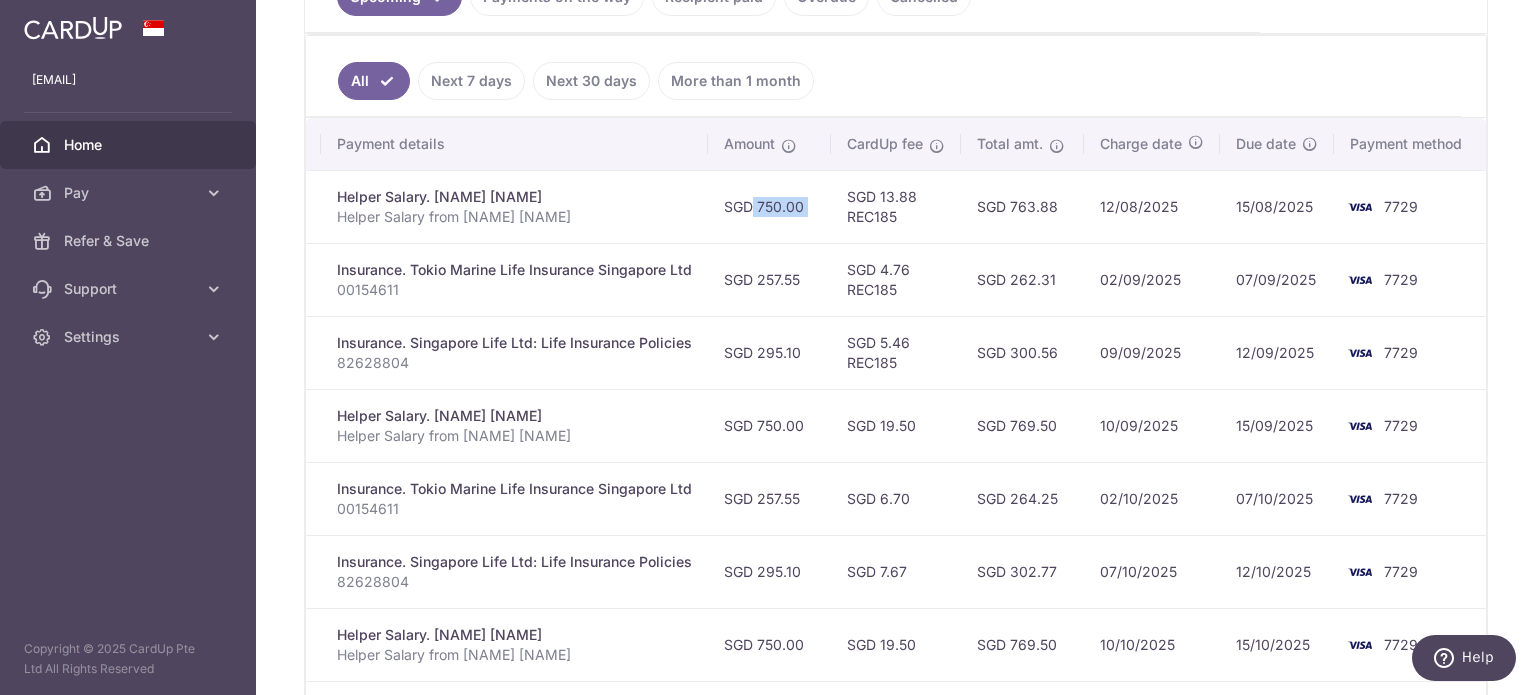 click on "SGD 750.00" at bounding box center (769, 206) 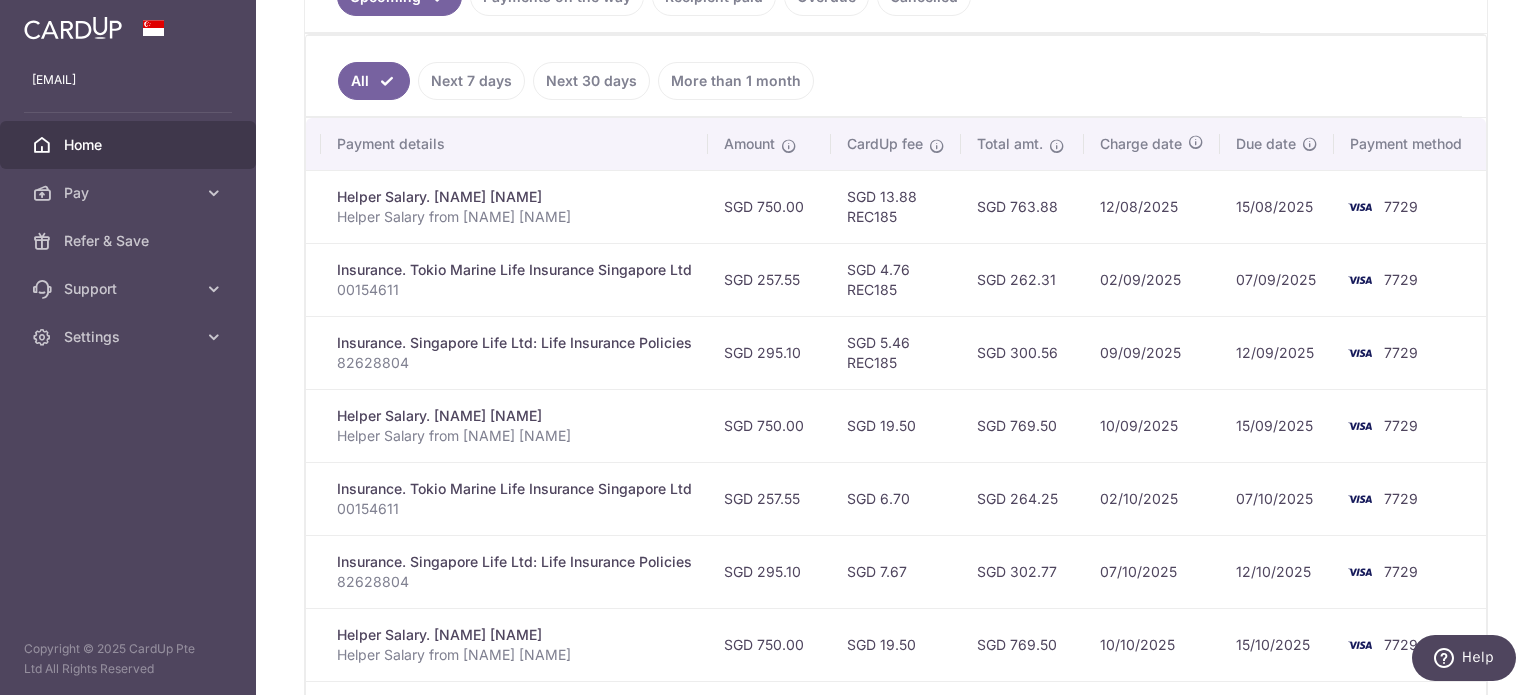 click on "Helper Salary. ENDAH WAHYUNINGSIH" at bounding box center [514, 197] 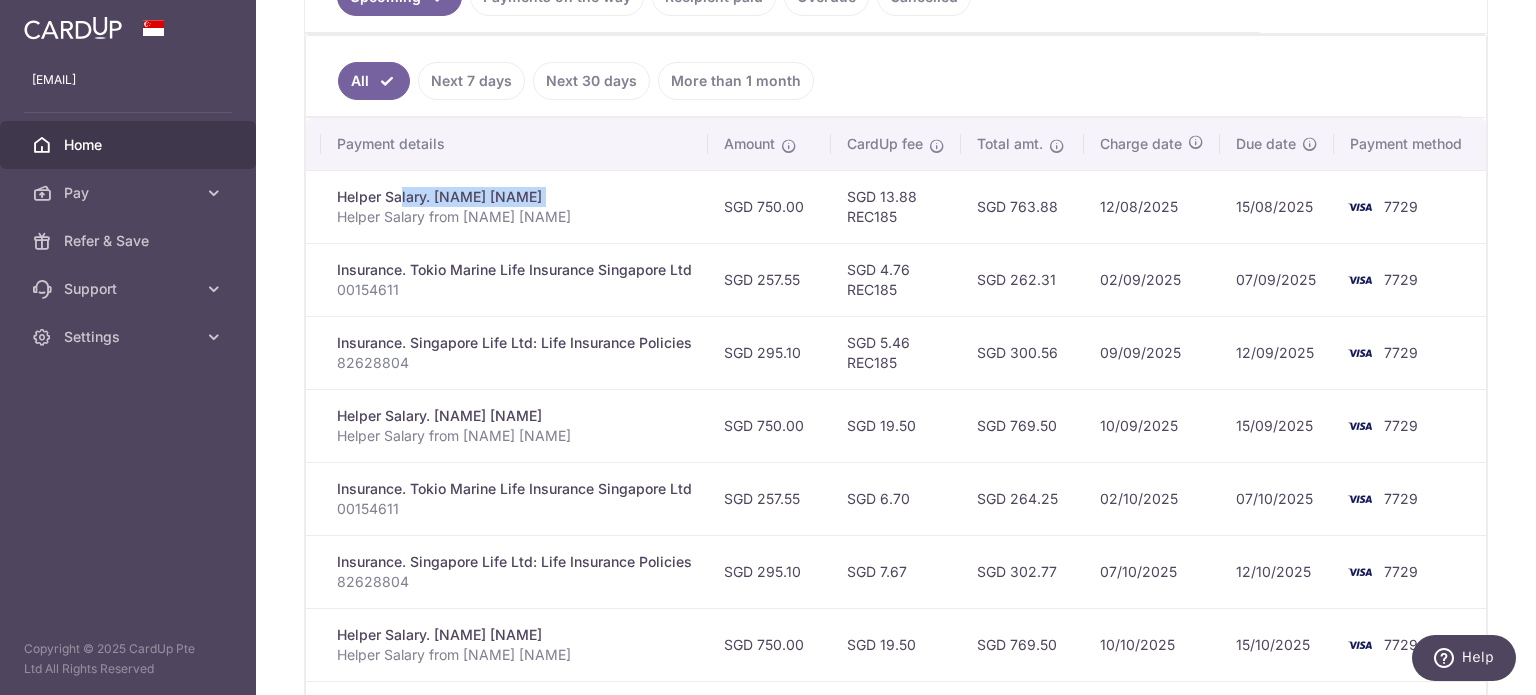 click on "Helper Salary. ENDAH WAHYUNINGSIH" at bounding box center (514, 197) 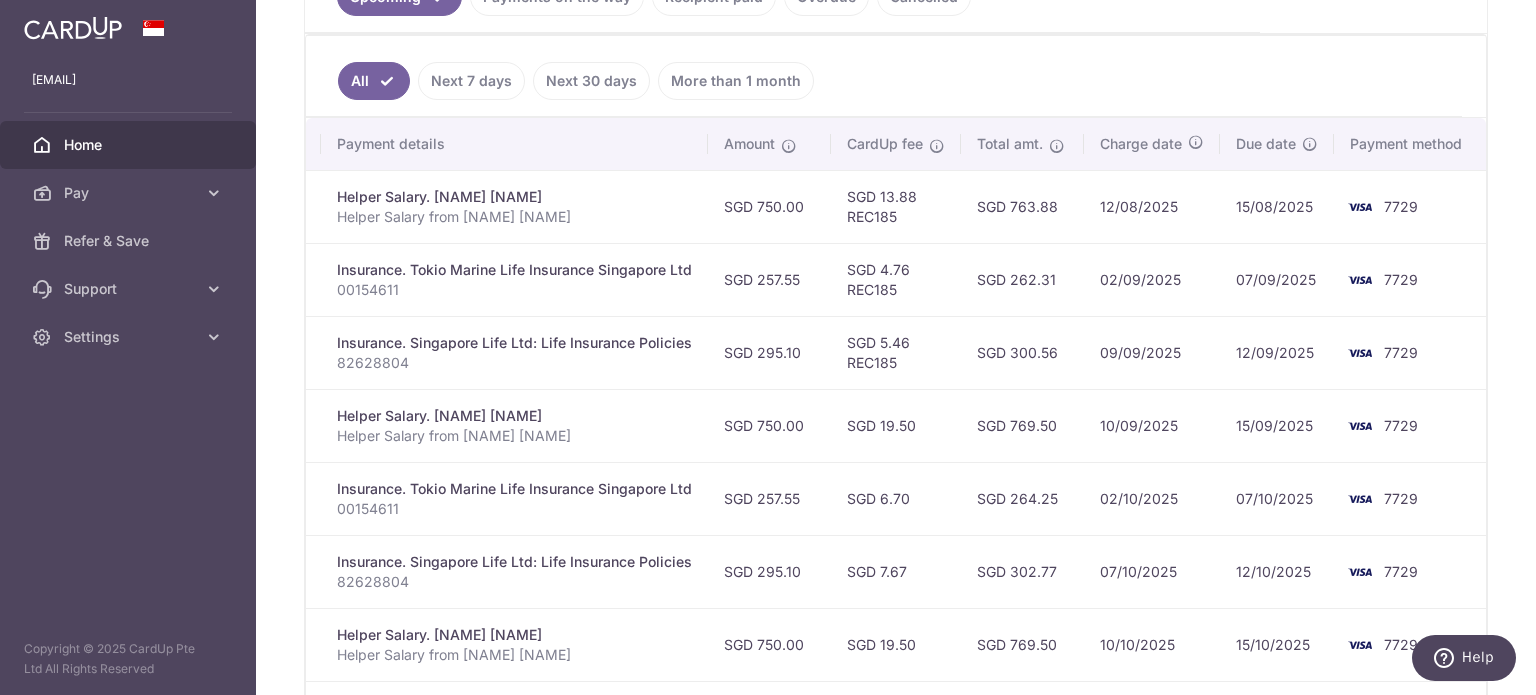 click on "Helper Salary. ENDAH WAHYUNINGSIH" at bounding box center [514, 197] 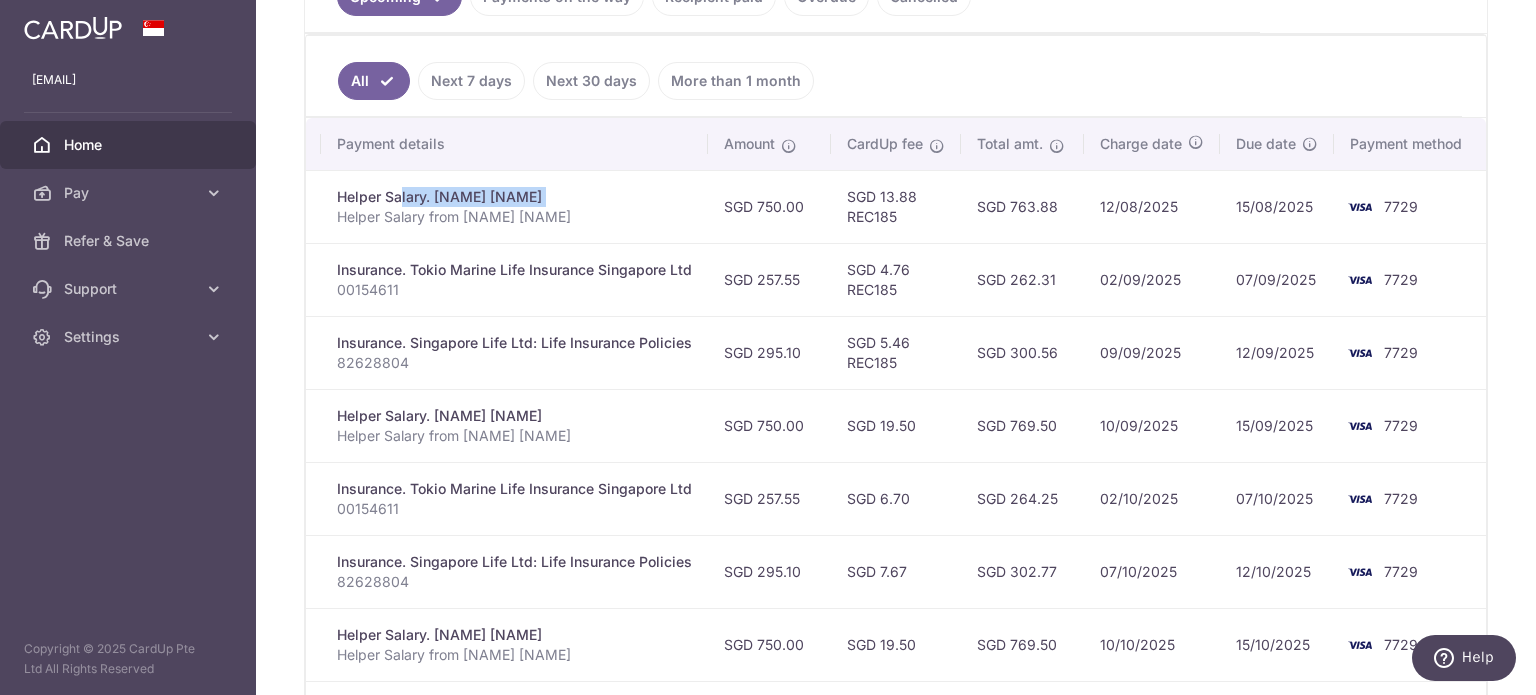 click on "Helper Salary. ENDAH WAHYUNINGSIH" at bounding box center [514, 197] 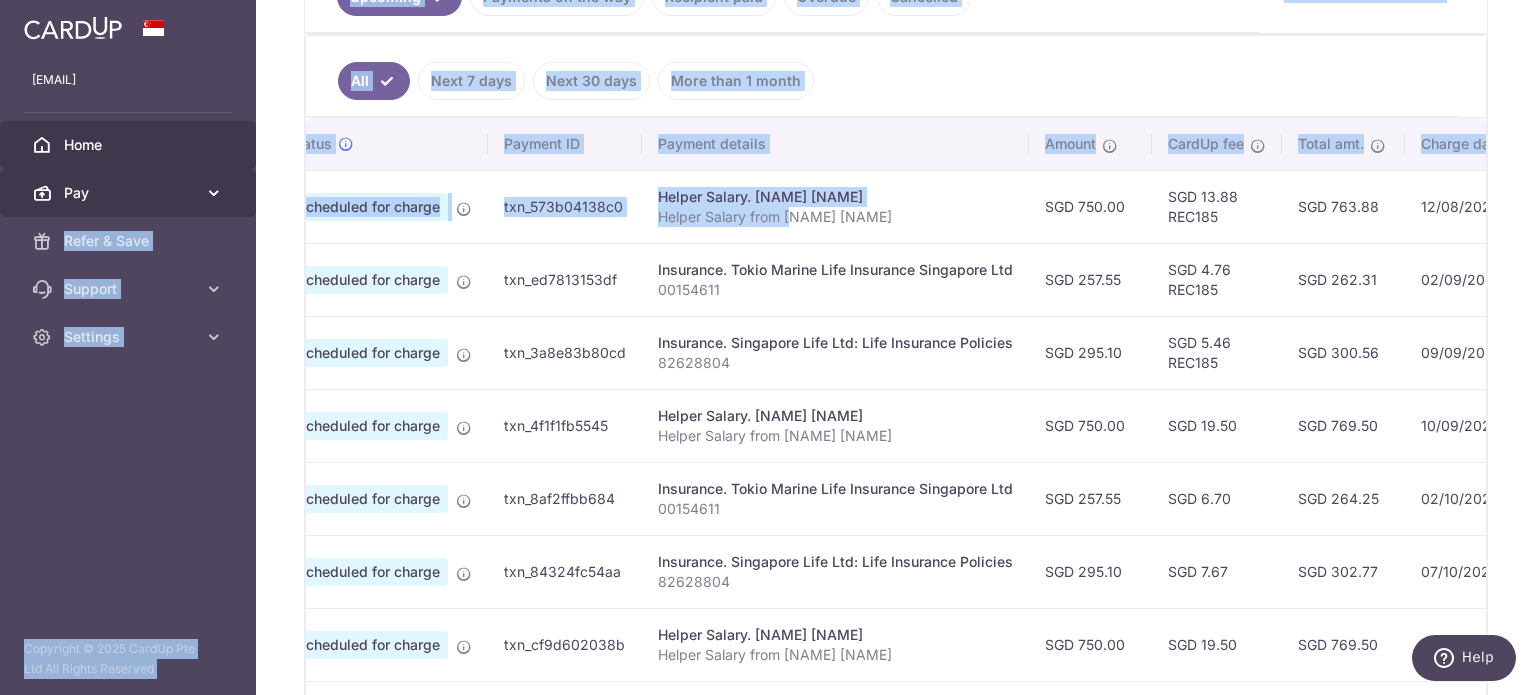 scroll, scrollTop: 0, scrollLeft: 0, axis: both 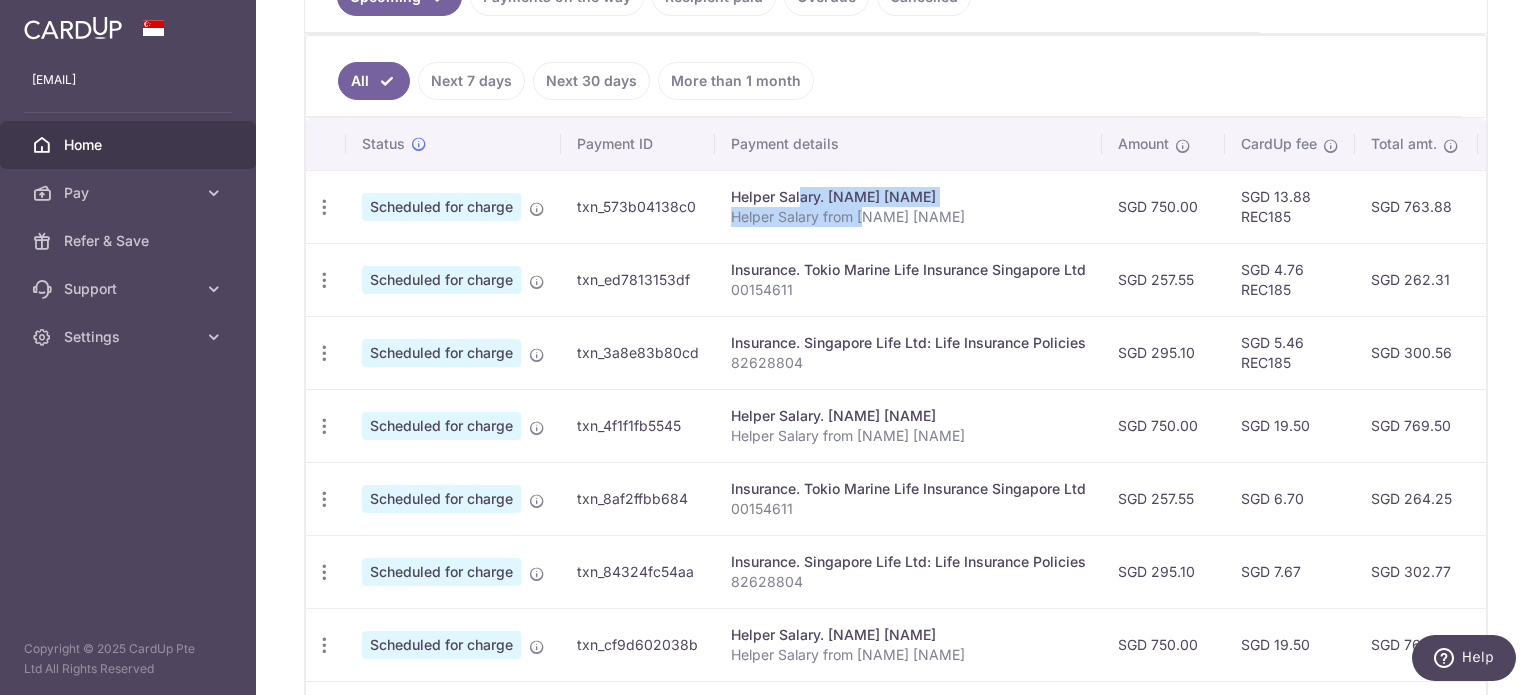 drag, startPoint x: 469, startPoint y: 211, endPoint x: 734, endPoint y: 194, distance: 265.5447 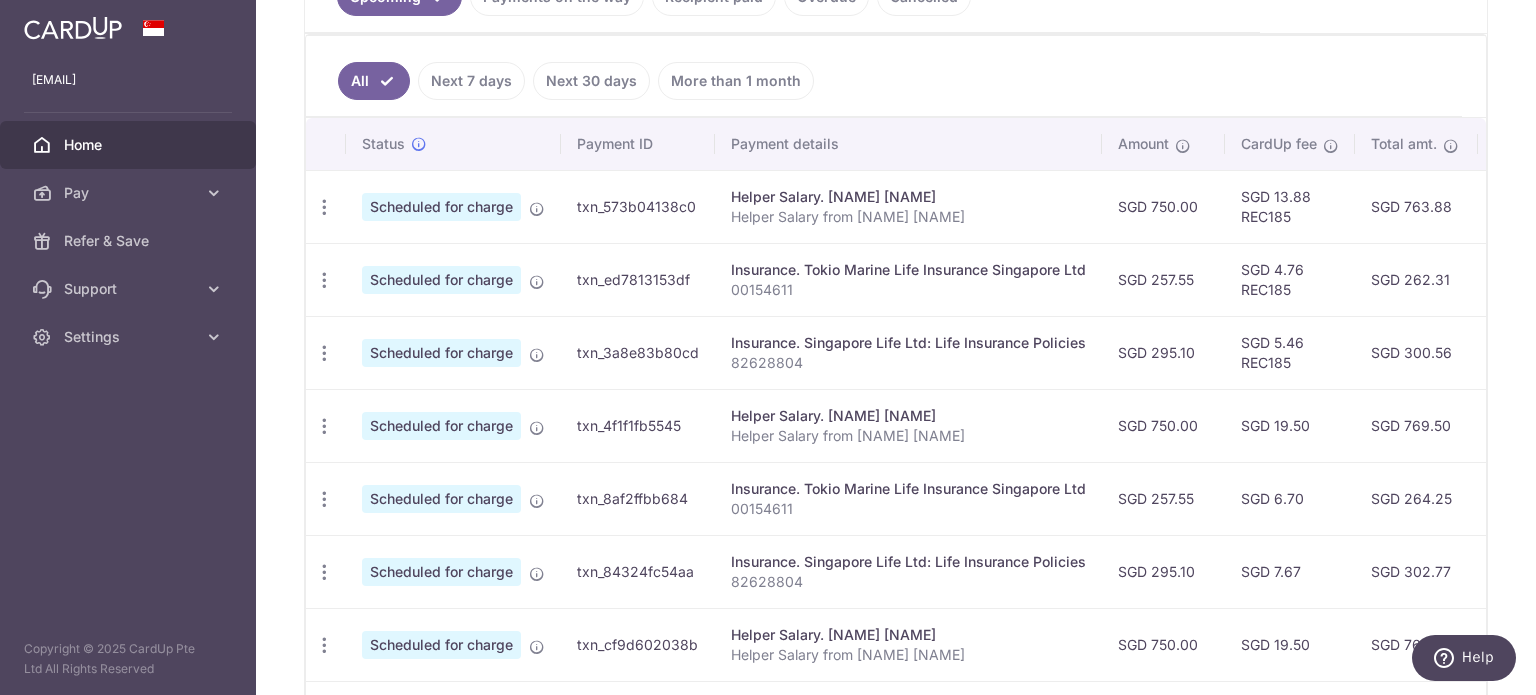 click on "Helper Salary. ENDAH WAHYUNINGSIH
Helper Salary from Alicia Tan" at bounding box center (908, 206) 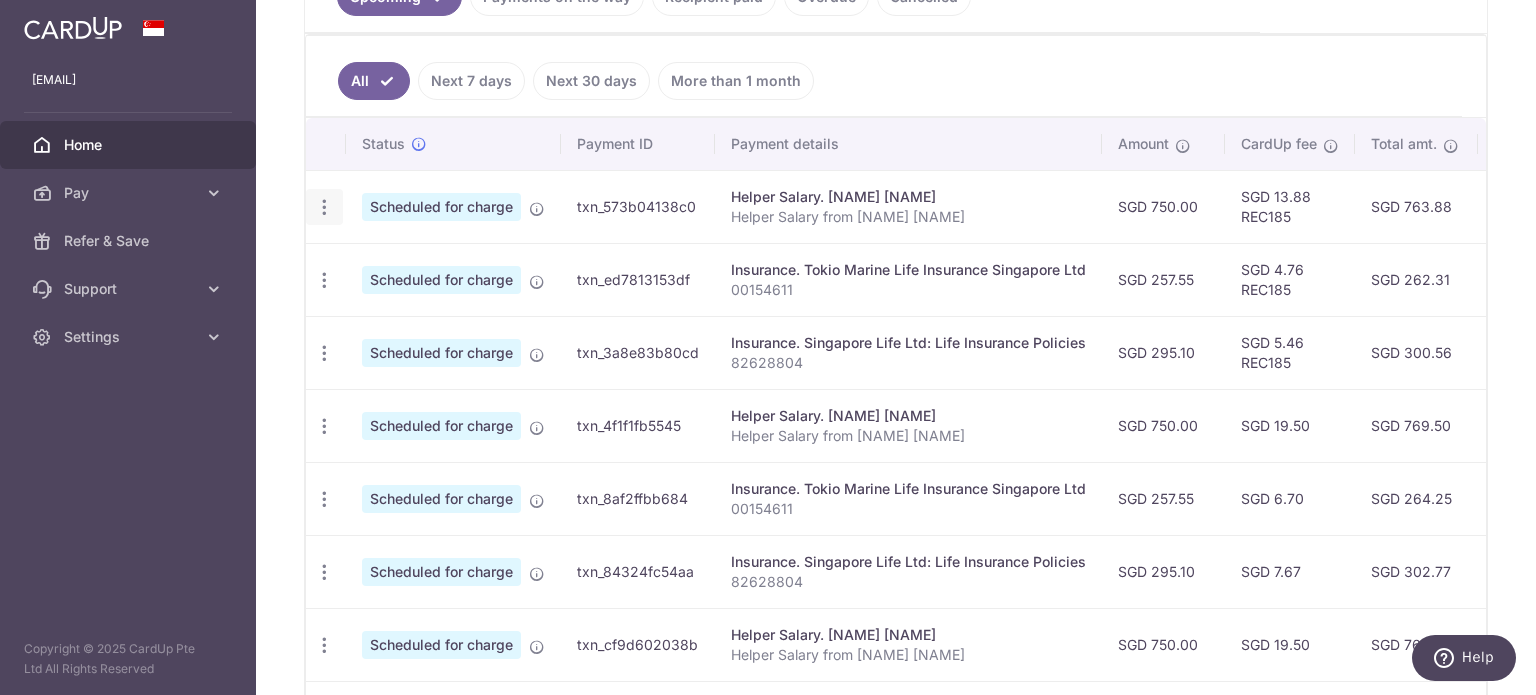 click on "Update payment
Cancel payment" at bounding box center (324, 207) 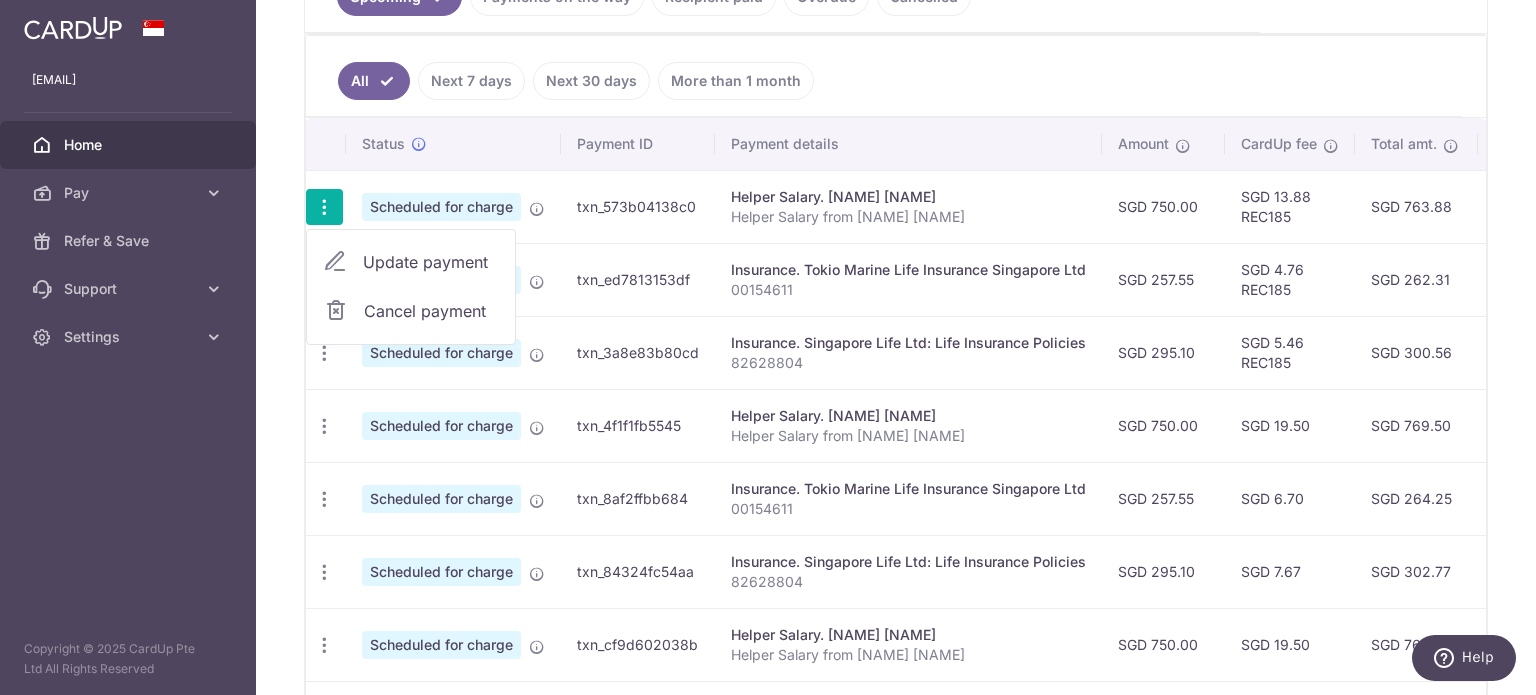 click on "Update payment" at bounding box center (431, 262) 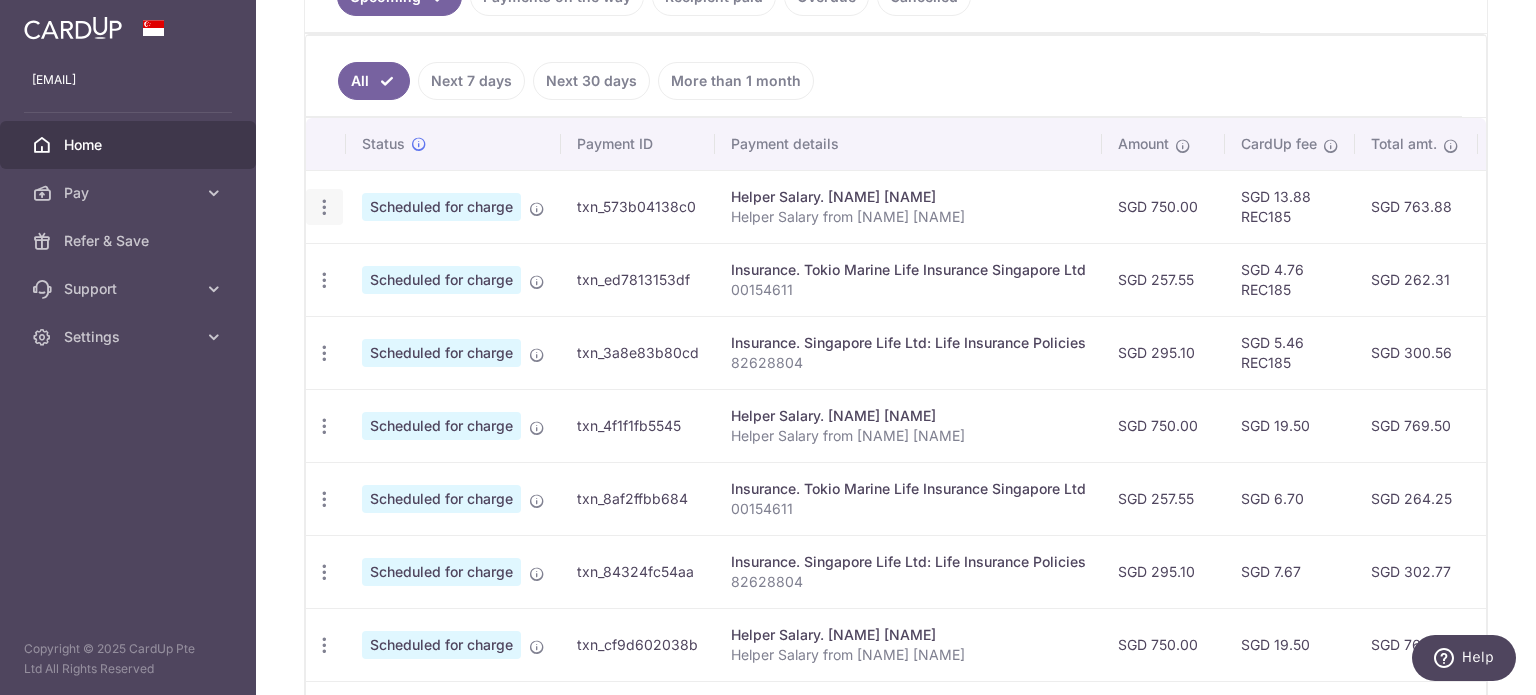 click at bounding box center [324, 207] 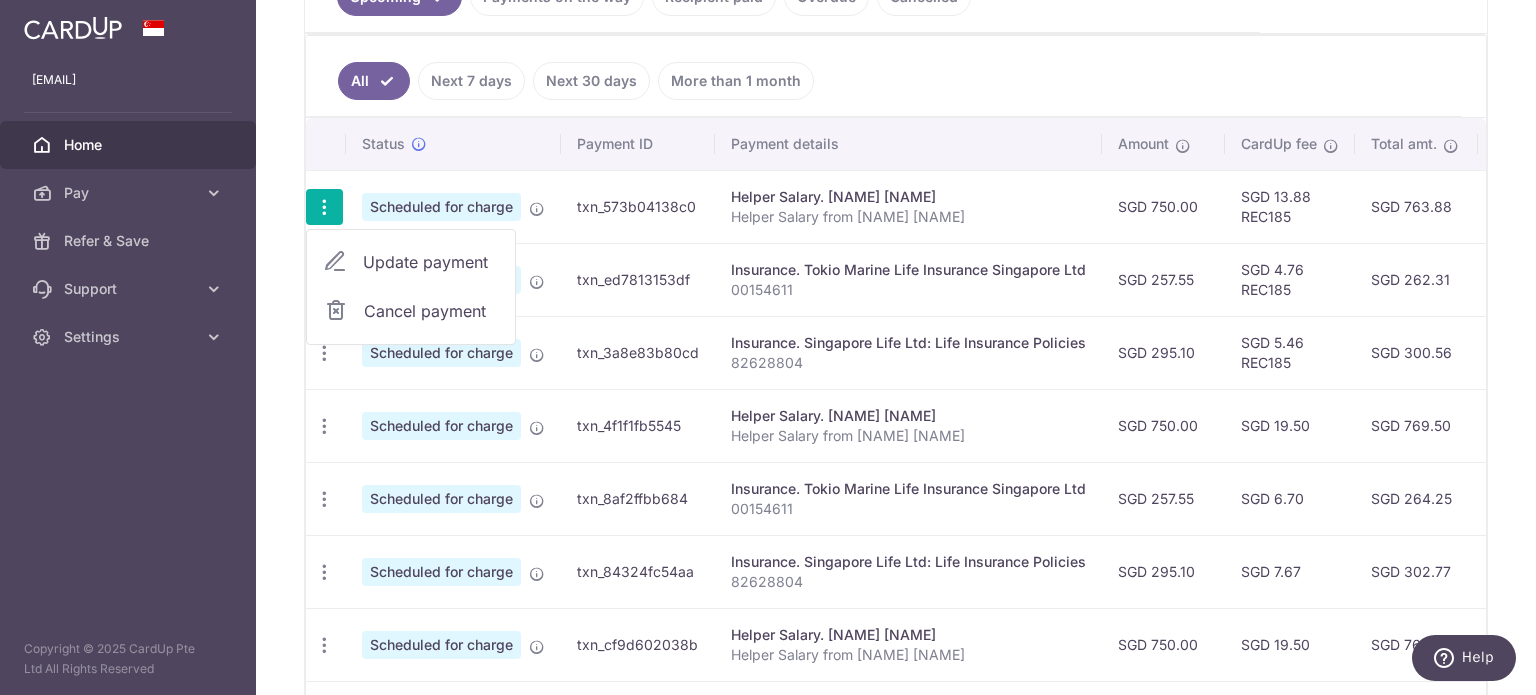 click on "Update payment" at bounding box center [431, 262] 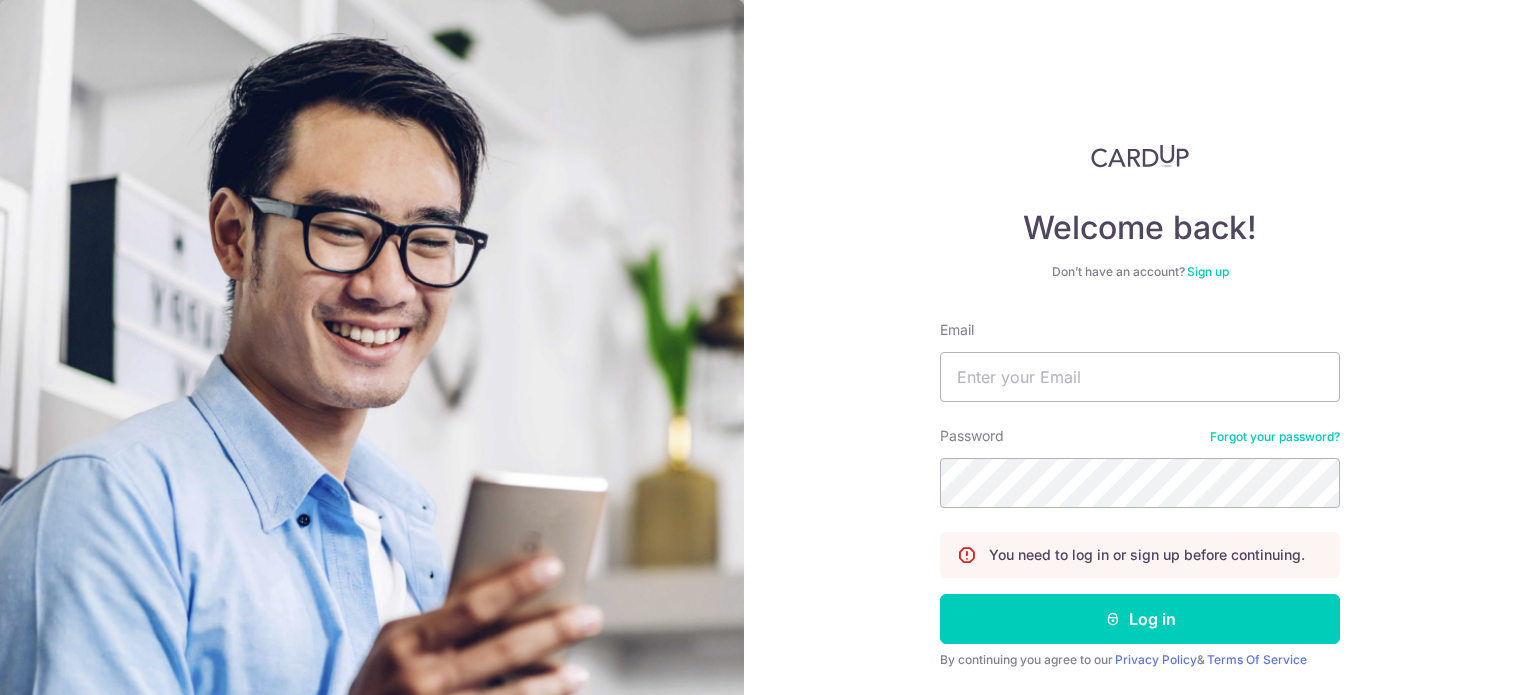 scroll, scrollTop: 0, scrollLeft: 0, axis: both 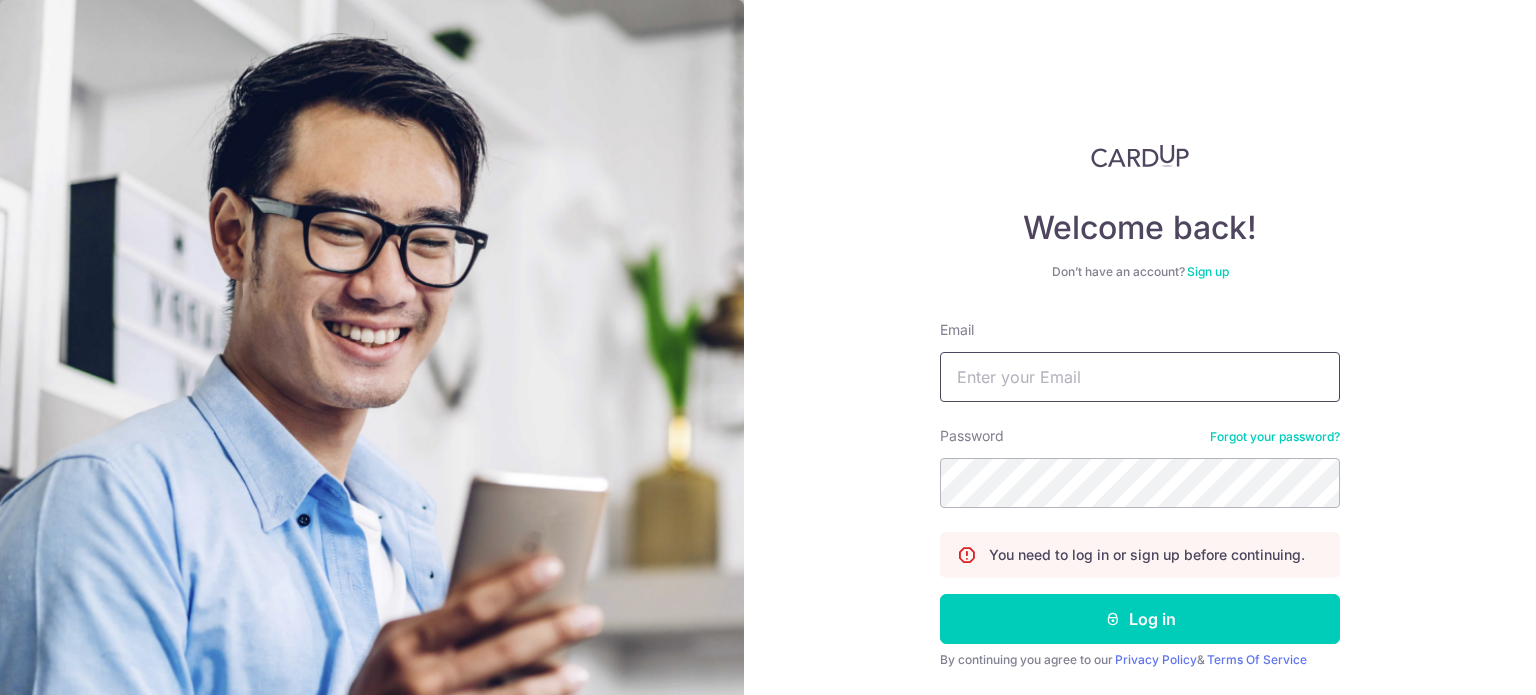 type on "[USERNAME]@[DOMAIN]" 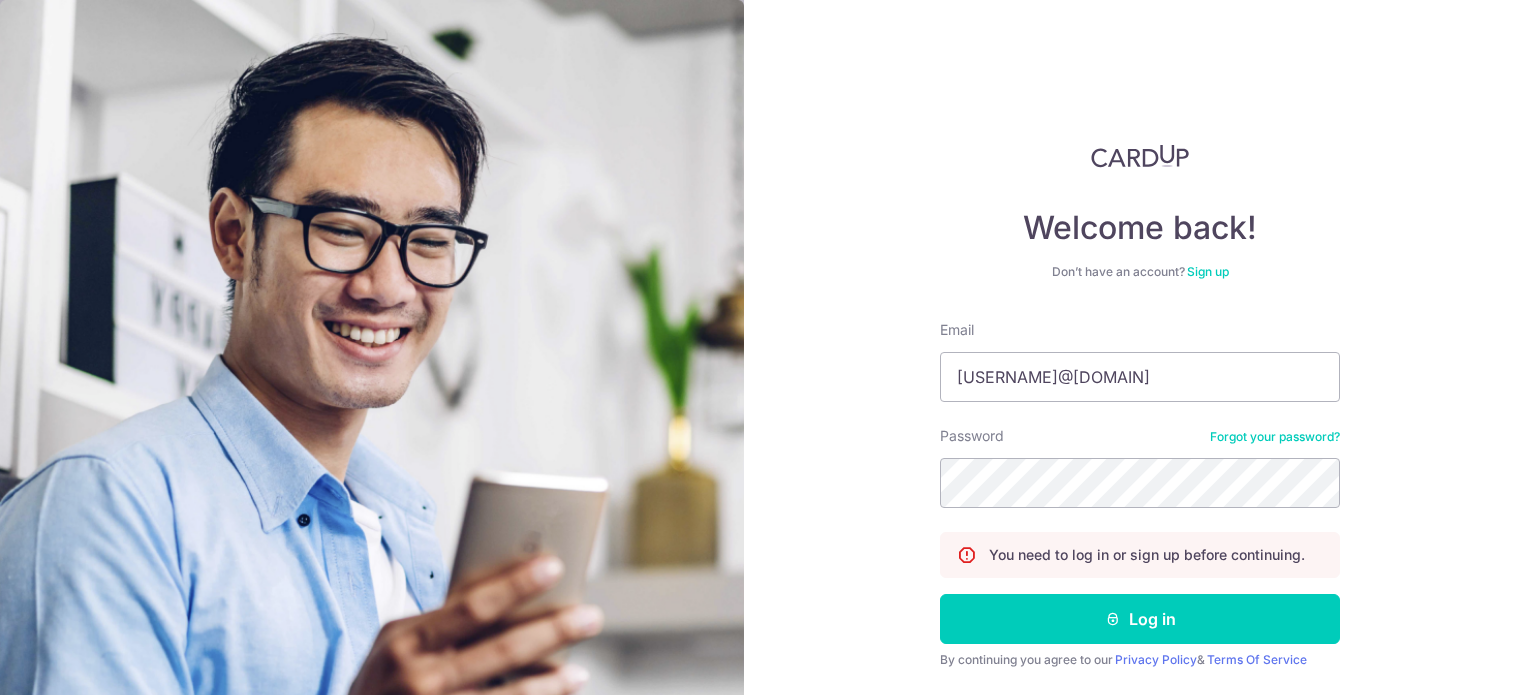click on "Email
[USERNAME]@[DOMAIN]
Password
Forgot your password?
You need to log in or sign up before continuing.
Log in
By continuing you agree to our
Privacy Policy
&  Terms Of Service
Didn't receive unlock details?
Haven't confirmed your email?" at bounding box center (1140, 526) 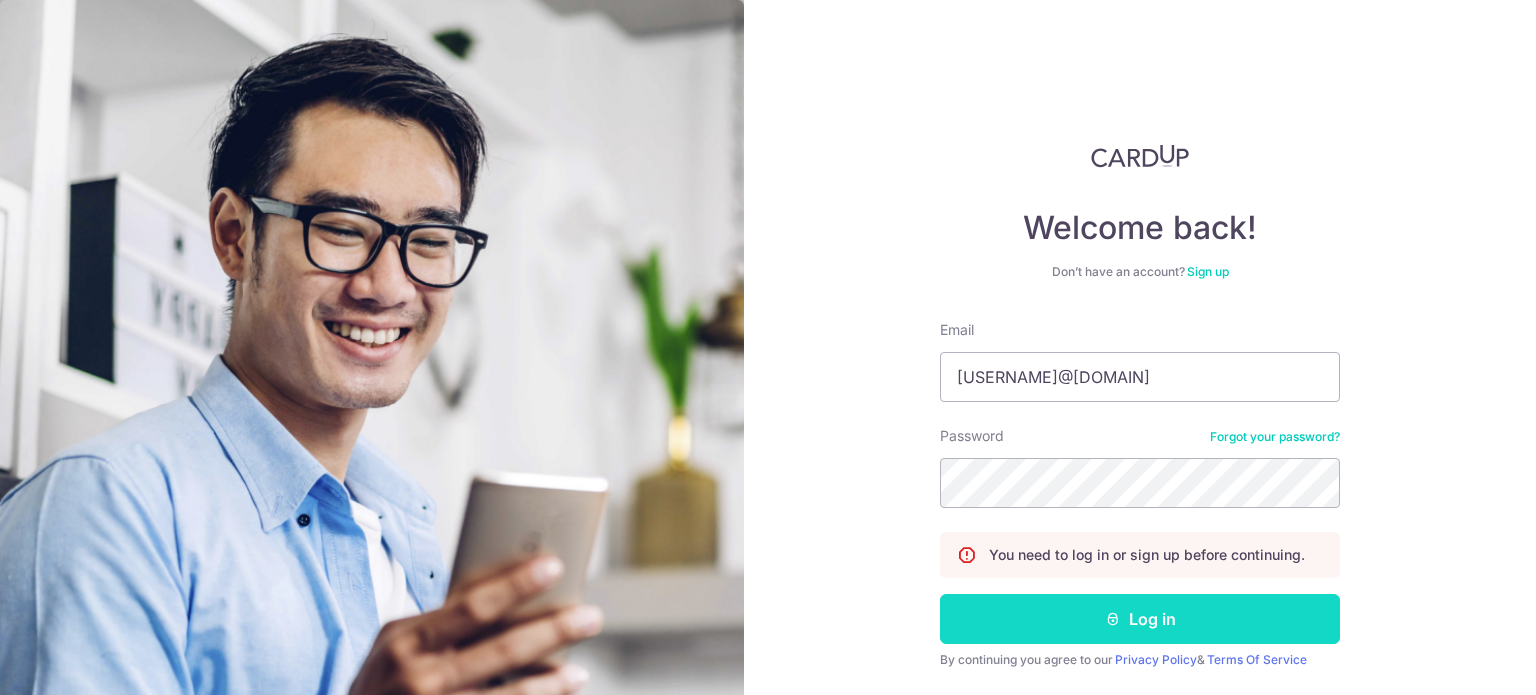 click on "Log in" at bounding box center (1140, 619) 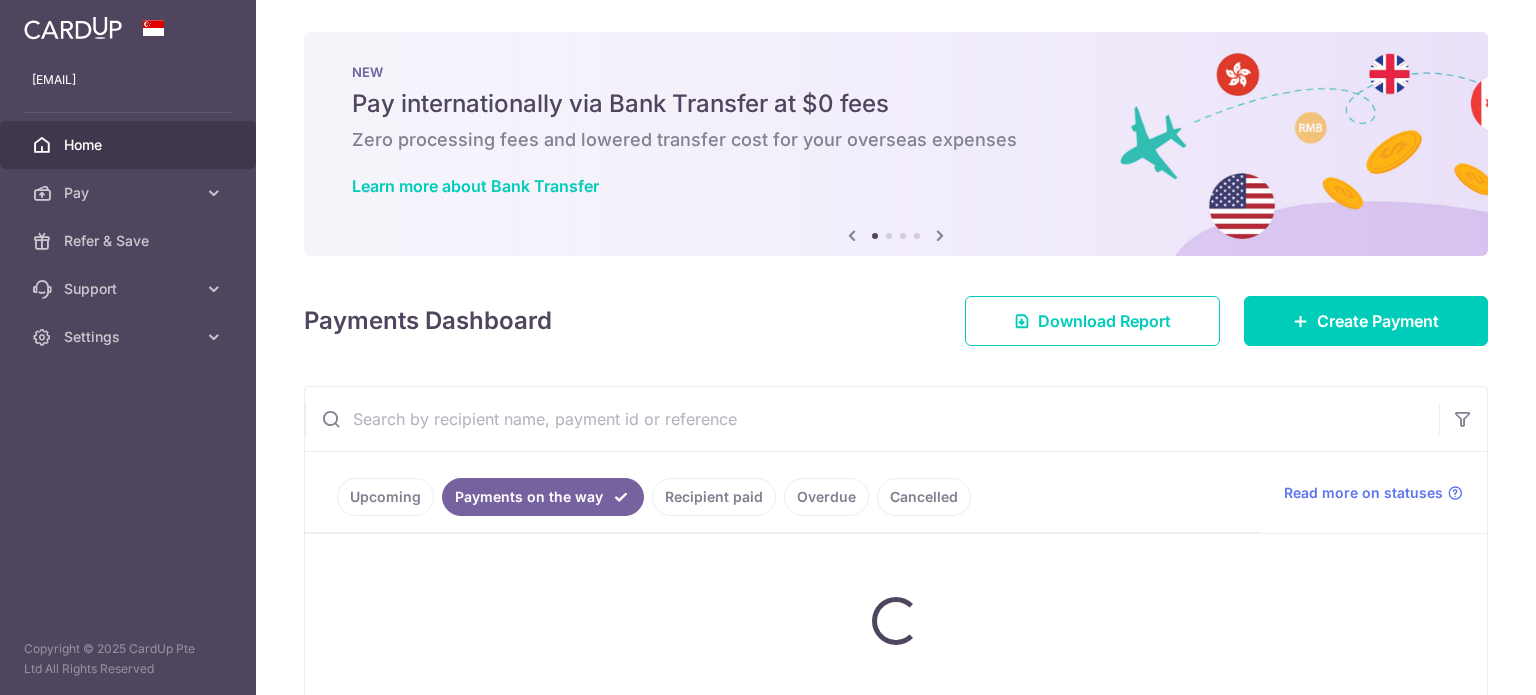 scroll, scrollTop: 0, scrollLeft: 0, axis: both 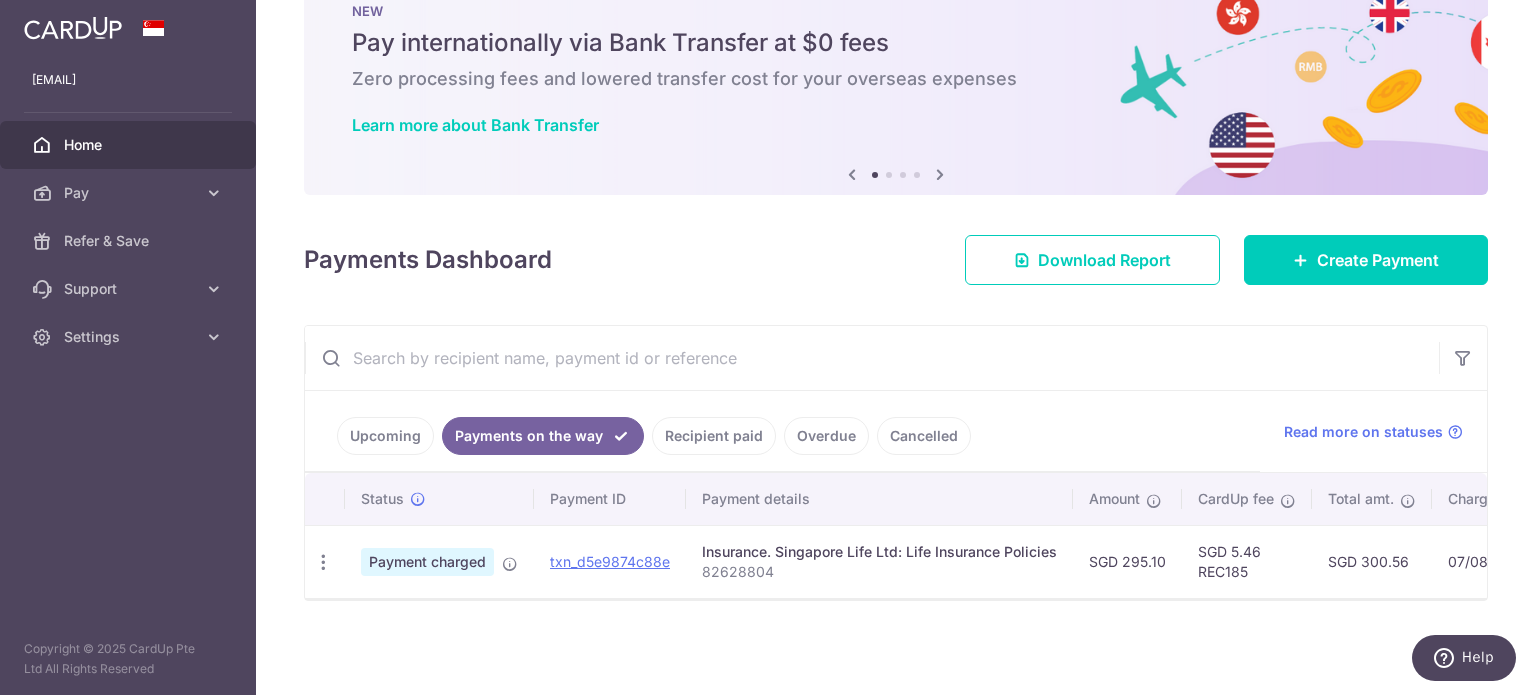 click on "Upcoming" at bounding box center (385, 436) 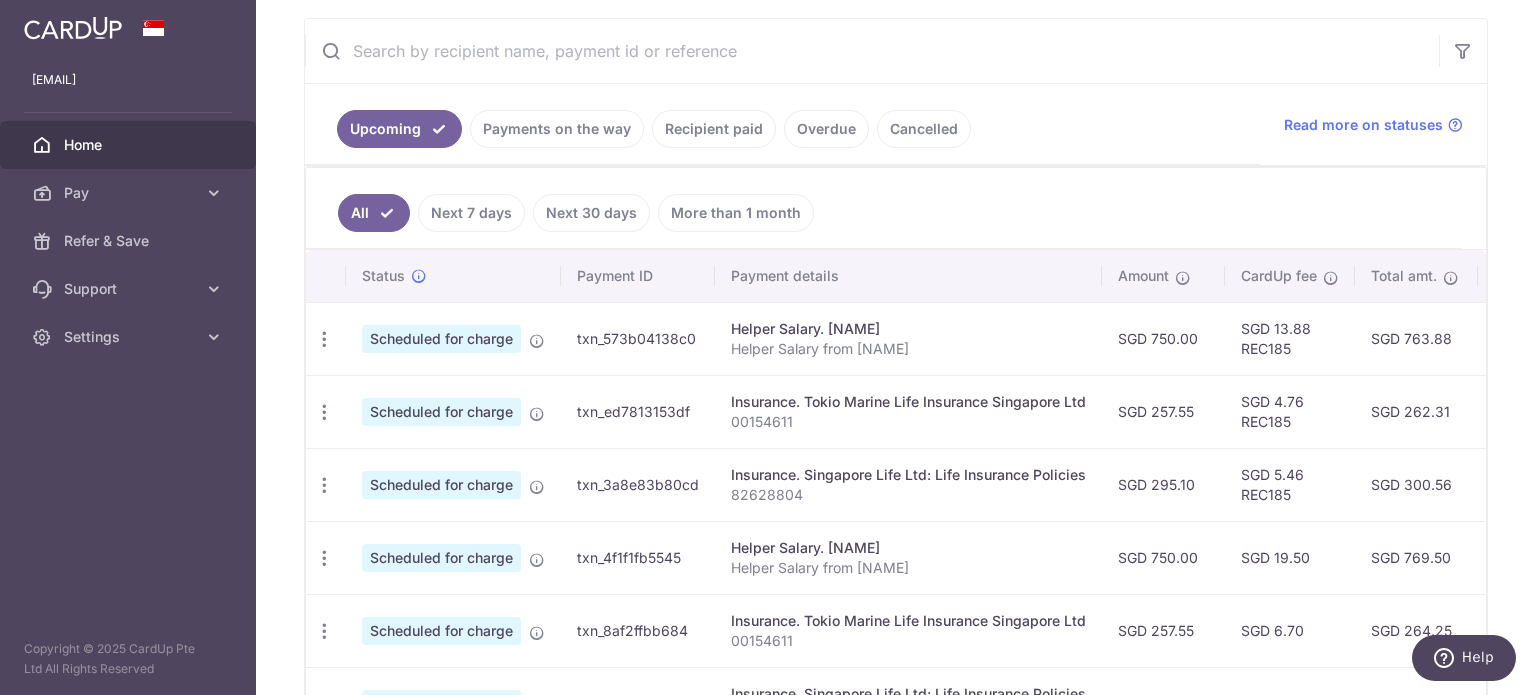 scroll, scrollTop: 368, scrollLeft: 0, axis: vertical 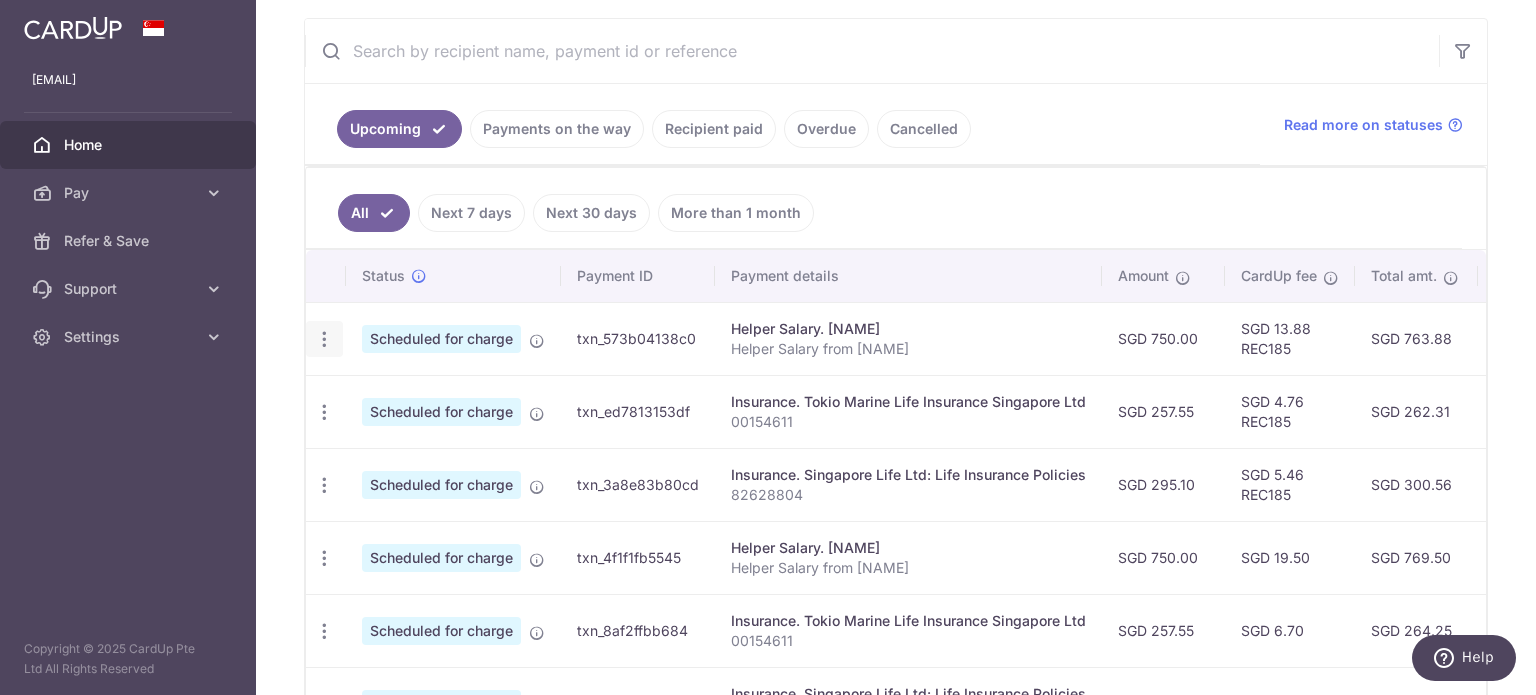 click at bounding box center (324, 339) 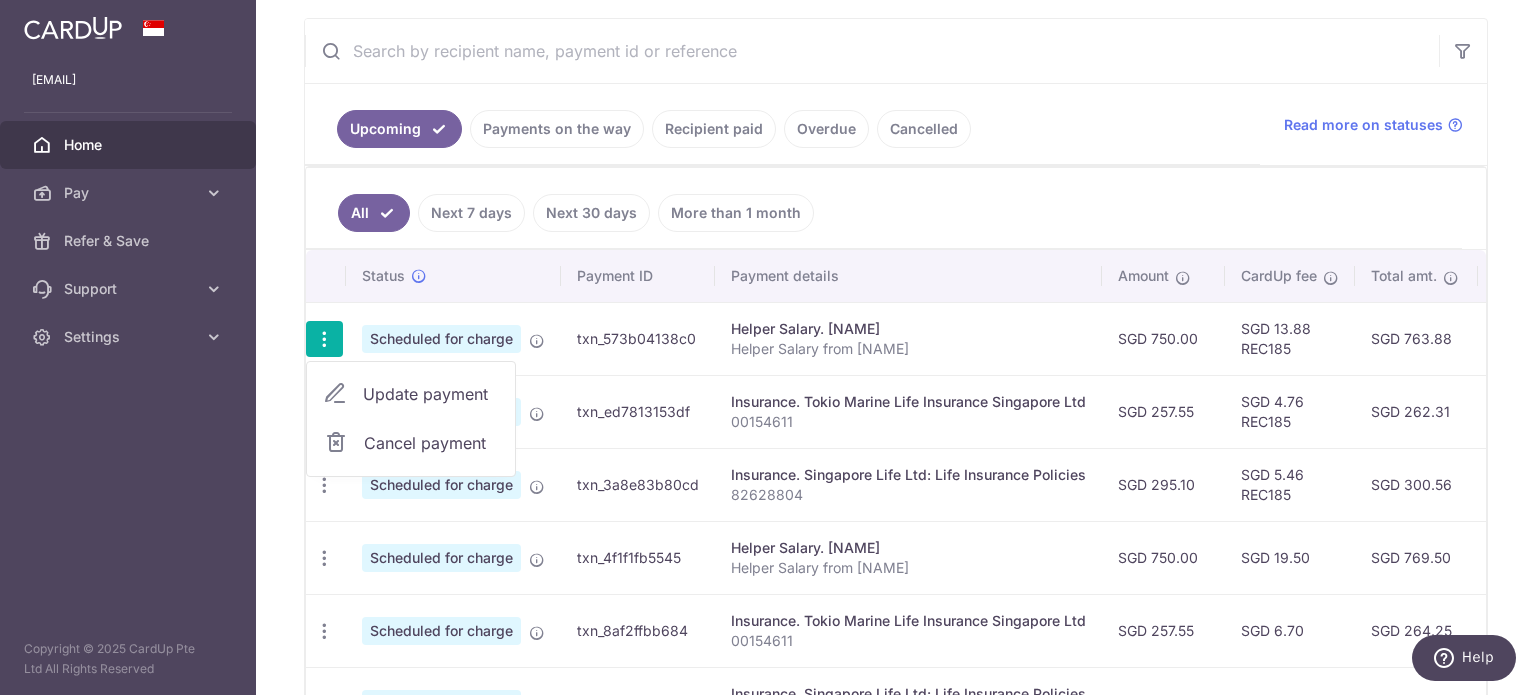 click on "Update payment" at bounding box center (431, 394) 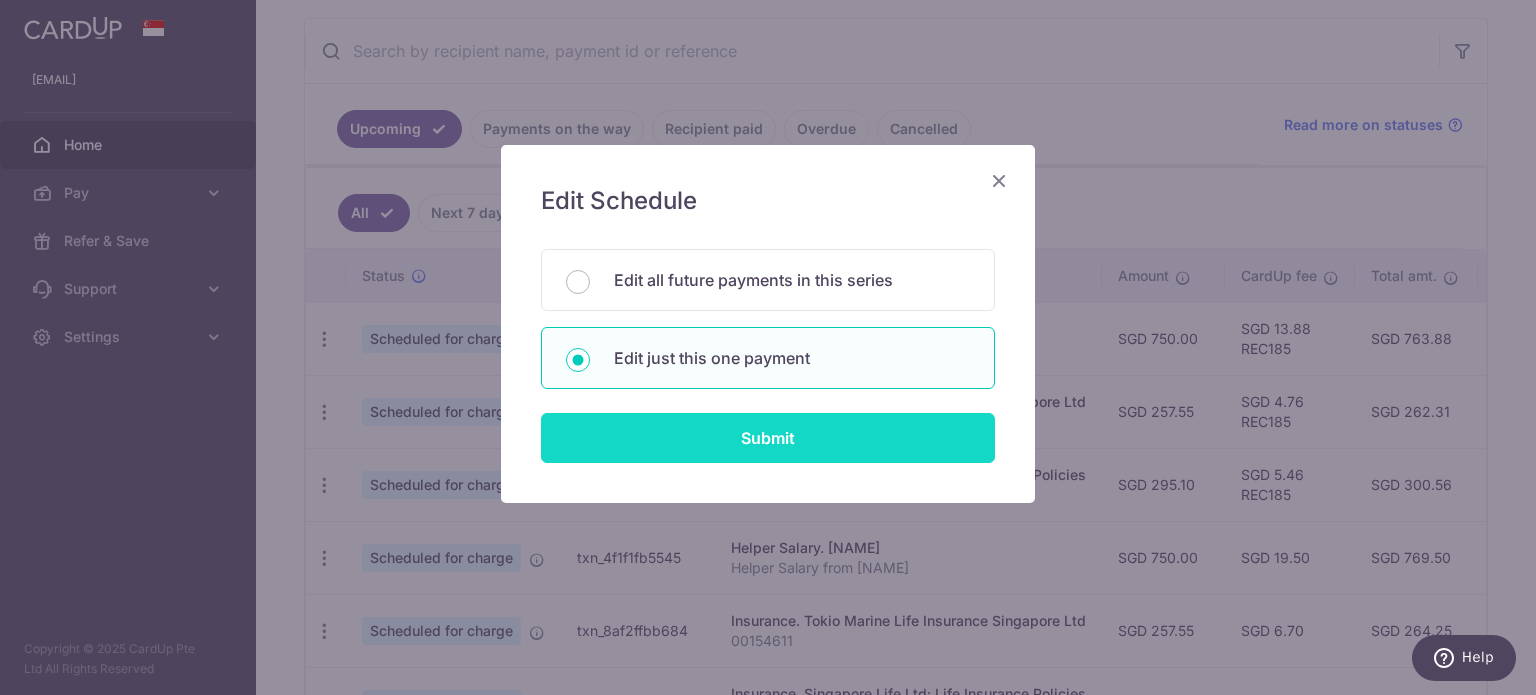 click on "Submit" at bounding box center (768, 438) 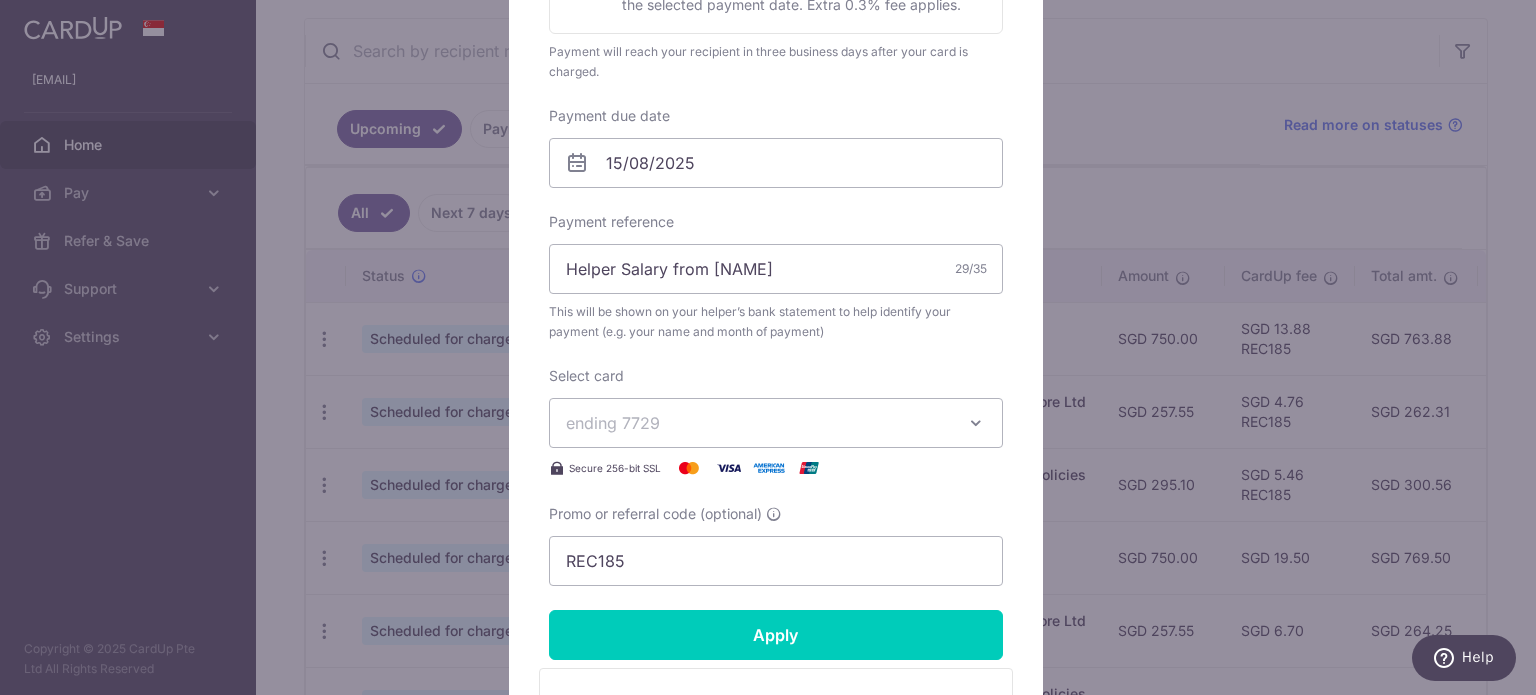 scroll, scrollTop: 600, scrollLeft: 0, axis: vertical 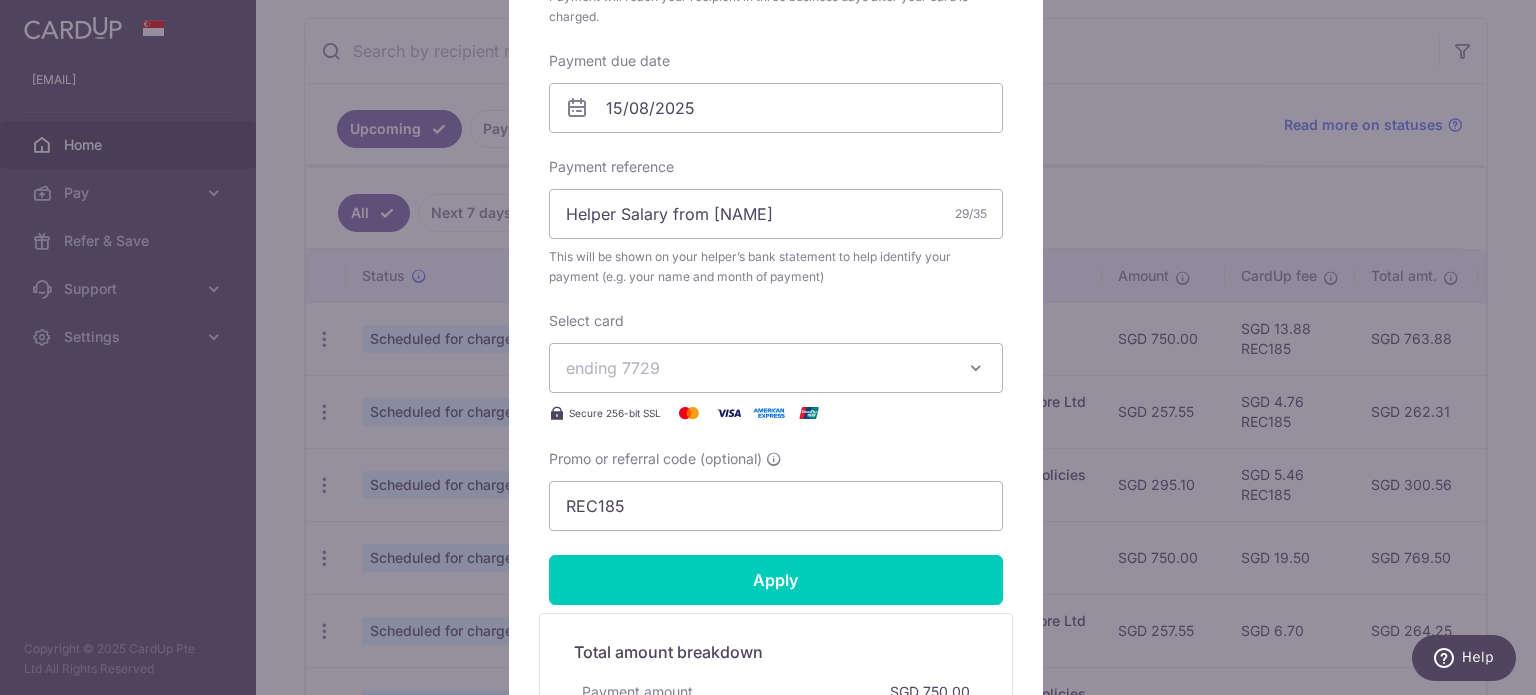 click on "ending 7729" at bounding box center (758, 368) 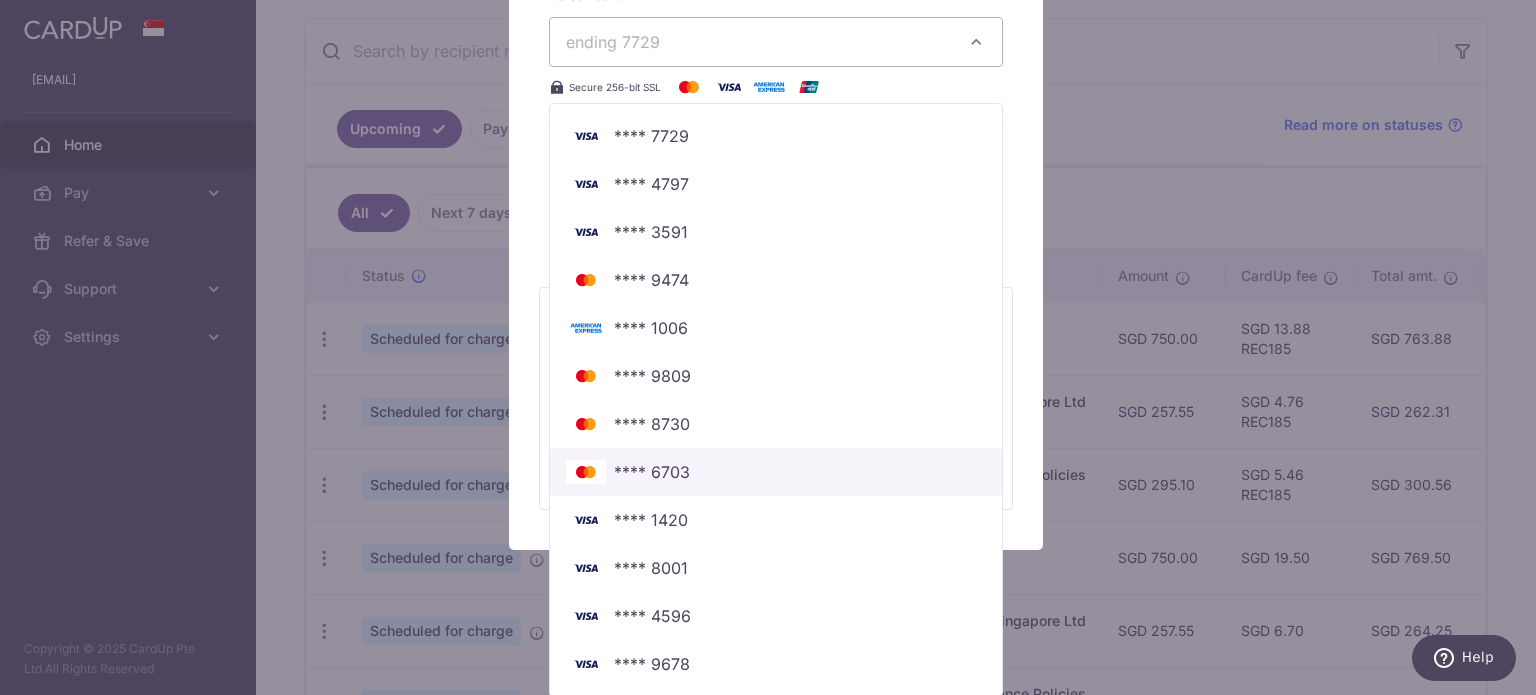 click on "**** 6703" at bounding box center (776, 472) 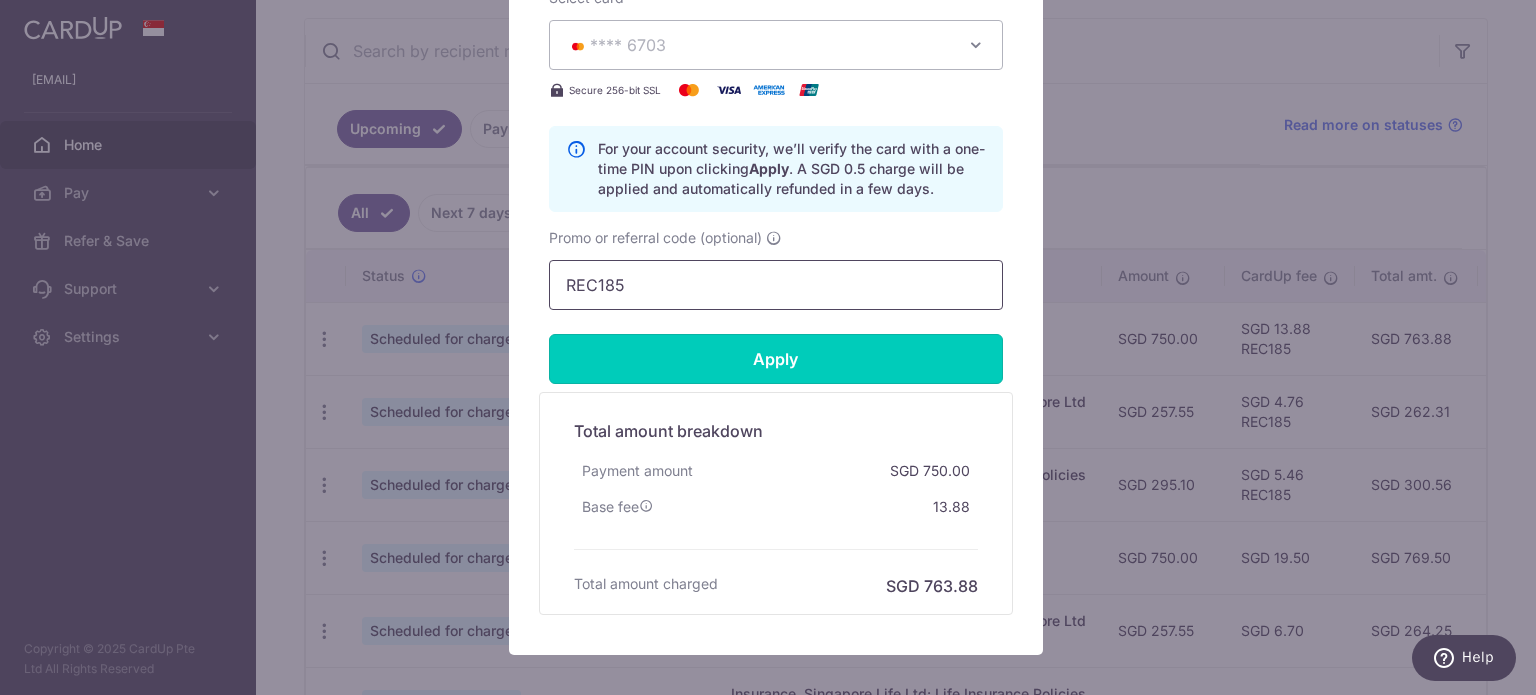drag, startPoint x: 728, startPoint y: 361, endPoint x: 639, endPoint y: 267, distance: 129.44884 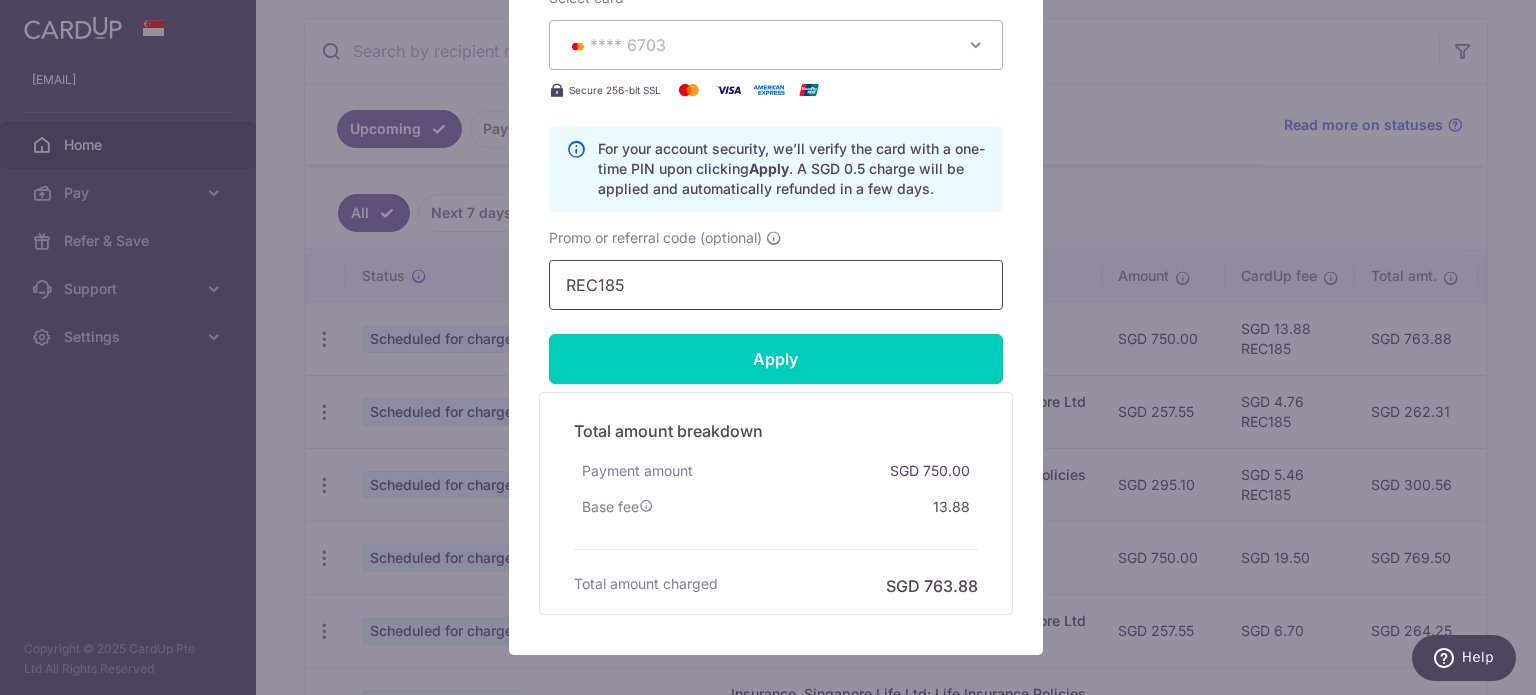 drag, startPoint x: 627, startPoint y: 283, endPoint x: 497, endPoint y: 261, distance: 131.8484 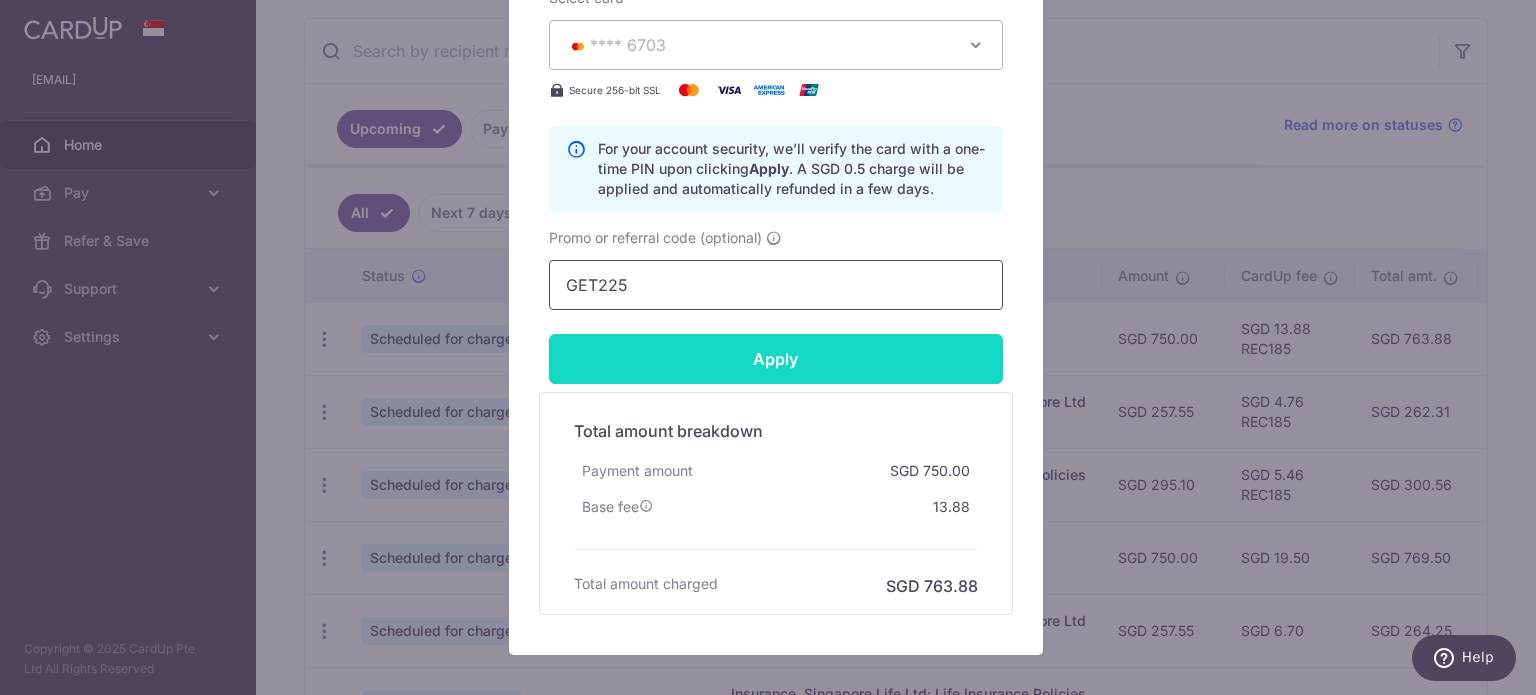 type on "GET225" 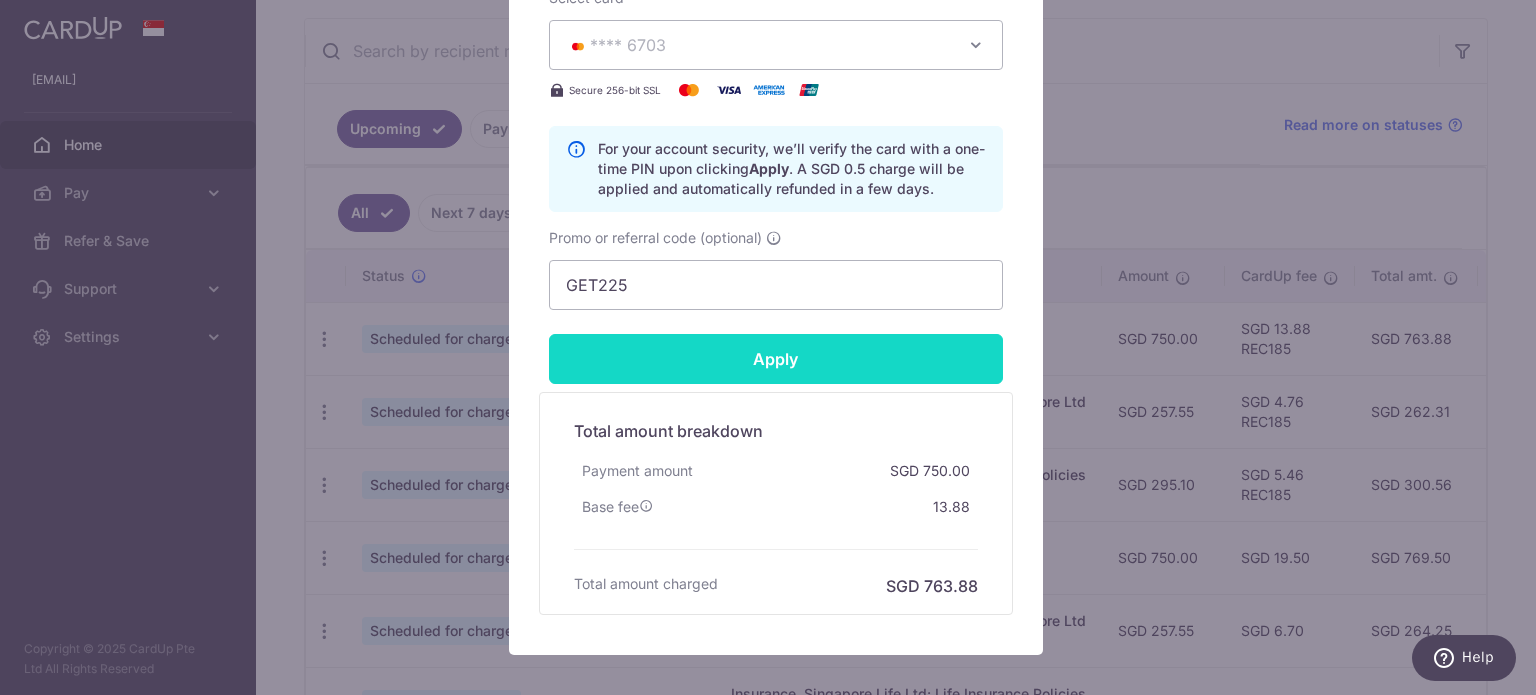 click on "Apply" at bounding box center (776, 359) 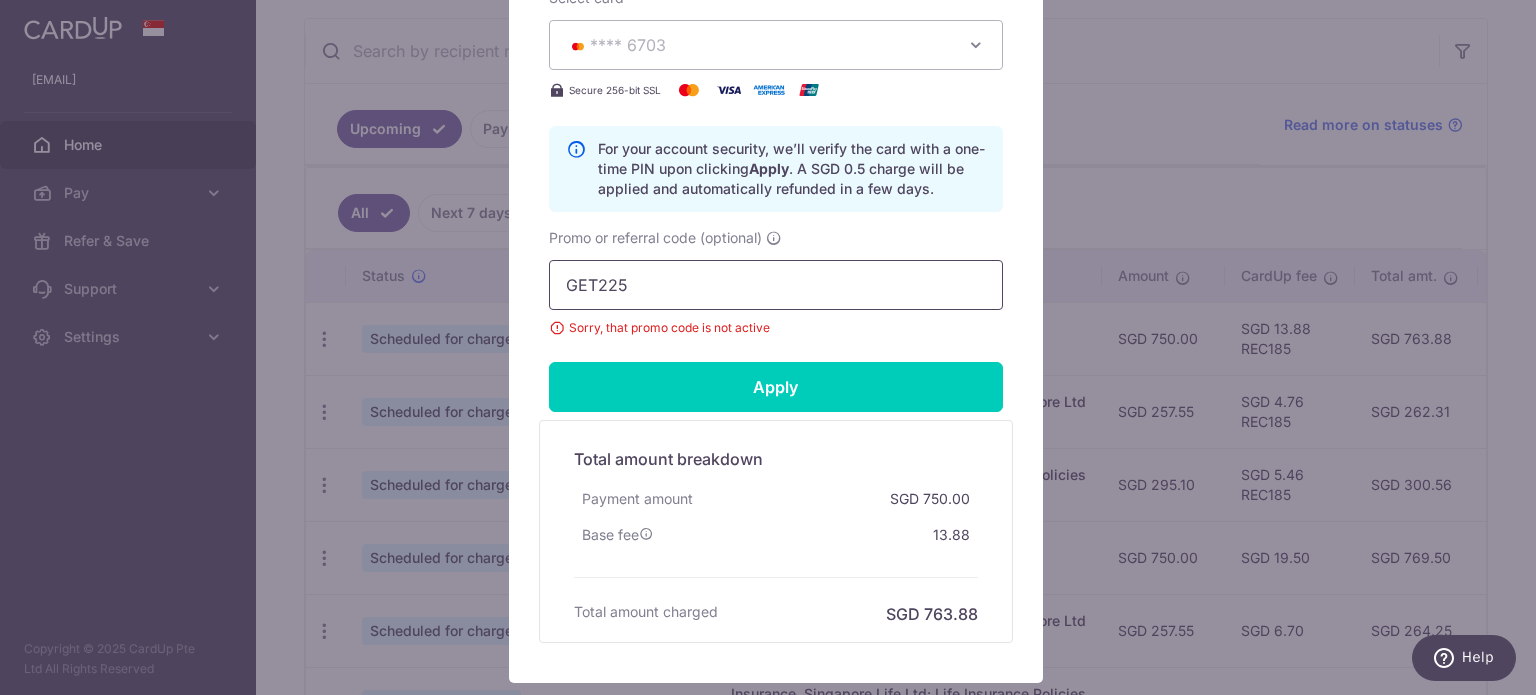 click on "GET225" at bounding box center (776, 285) 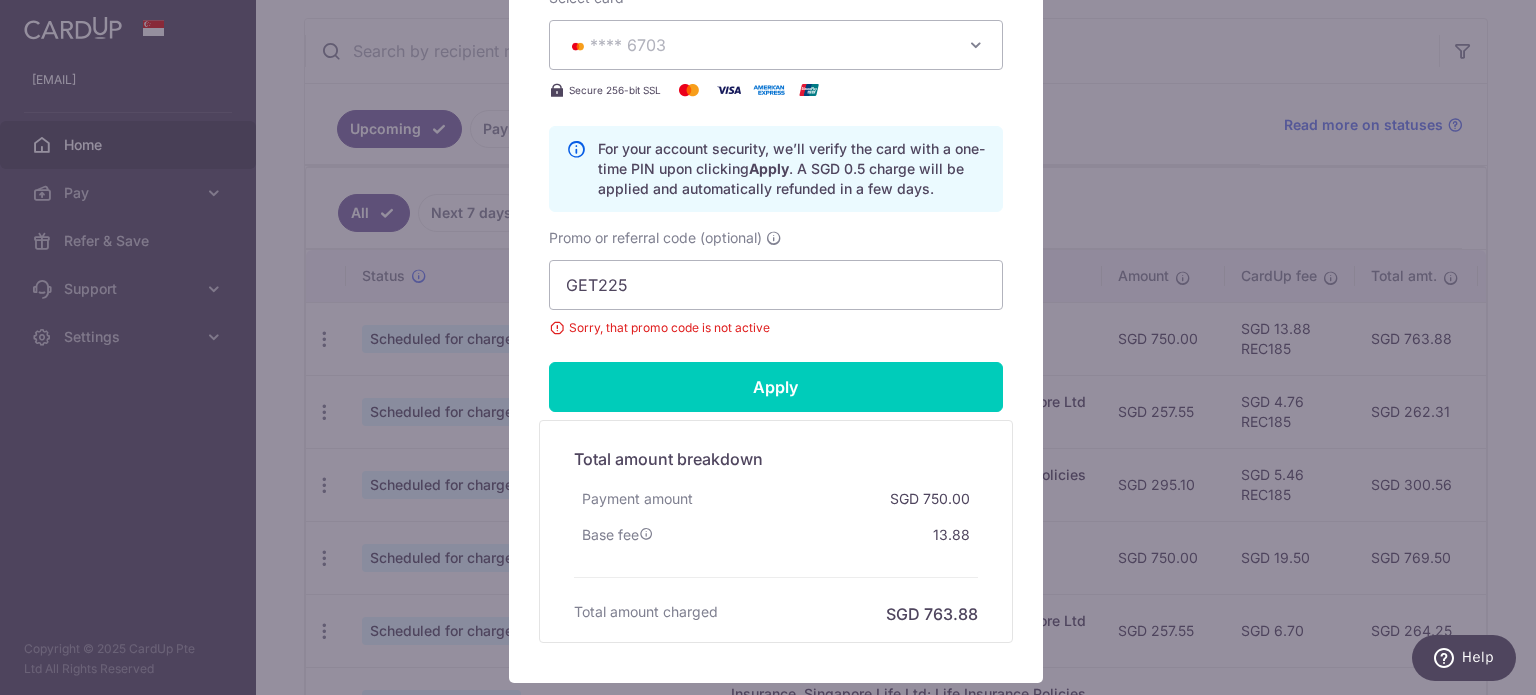 click on "Edit payment
By clicking apply,  you will make changes to all   payments to  ENDAH WAHYUNINGSIH  scheduled from
.
By clicking below, you confirm you are editing this payment to  ENDAH WAHYUNINGSIH  on
15/08/2025 .
750.00" at bounding box center [768, 347] 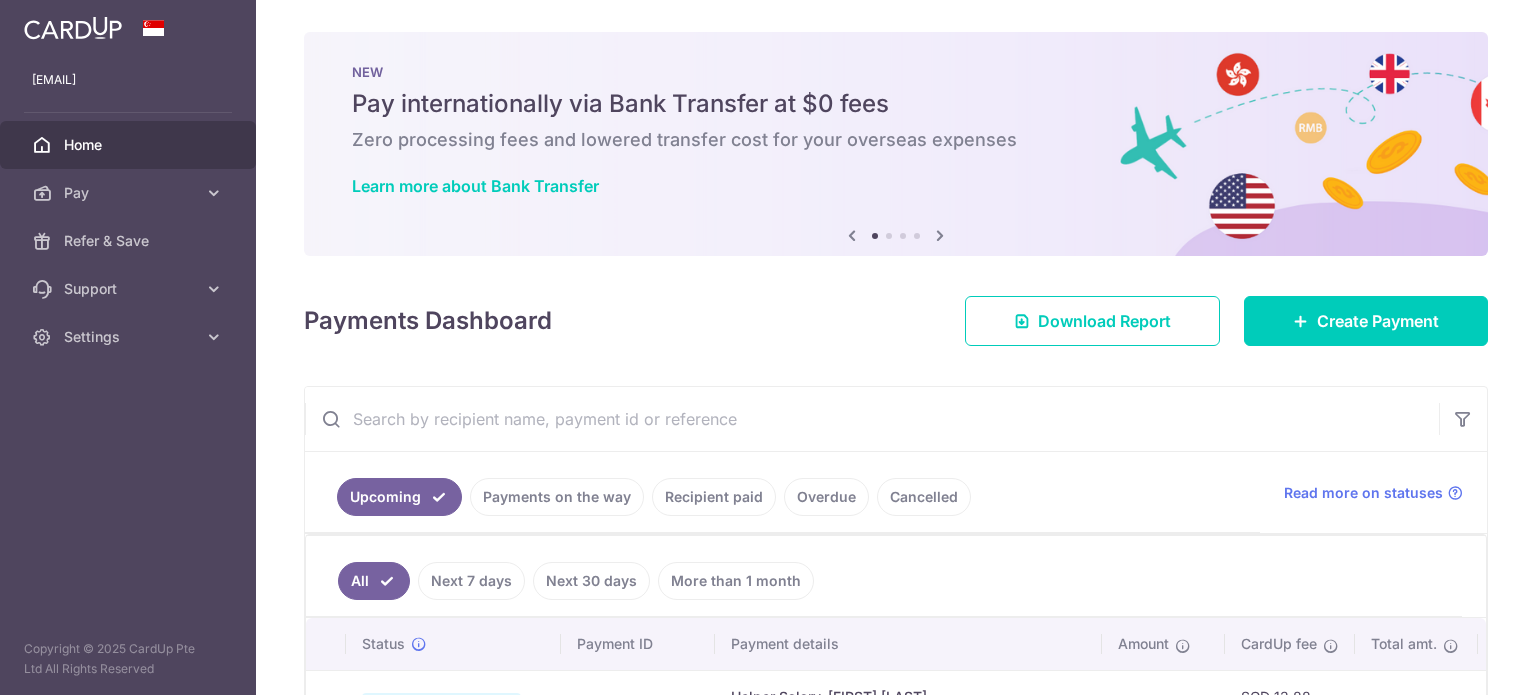 scroll, scrollTop: 0, scrollLeft: 0, axis: both 